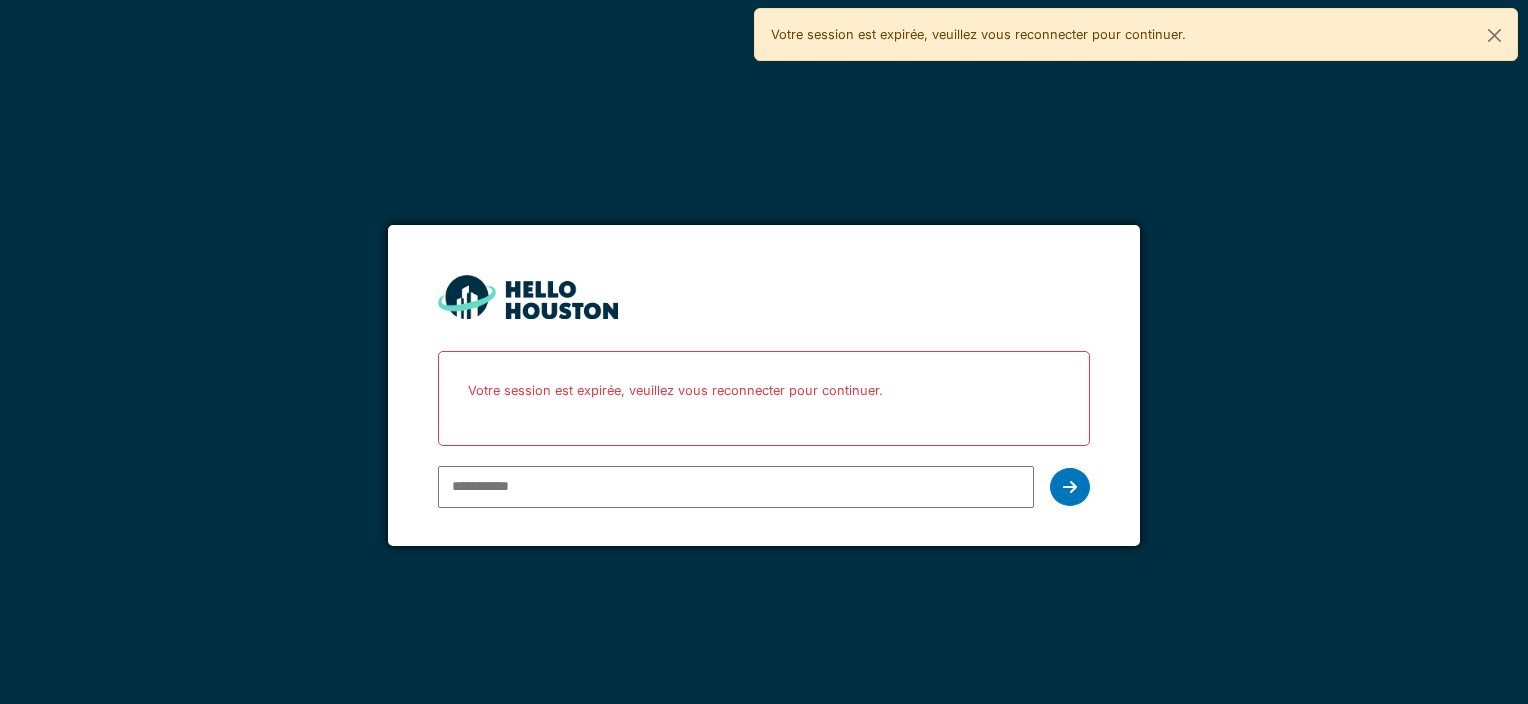 scroll, scrollTop: 0, scrollLeft: 0, axis: both 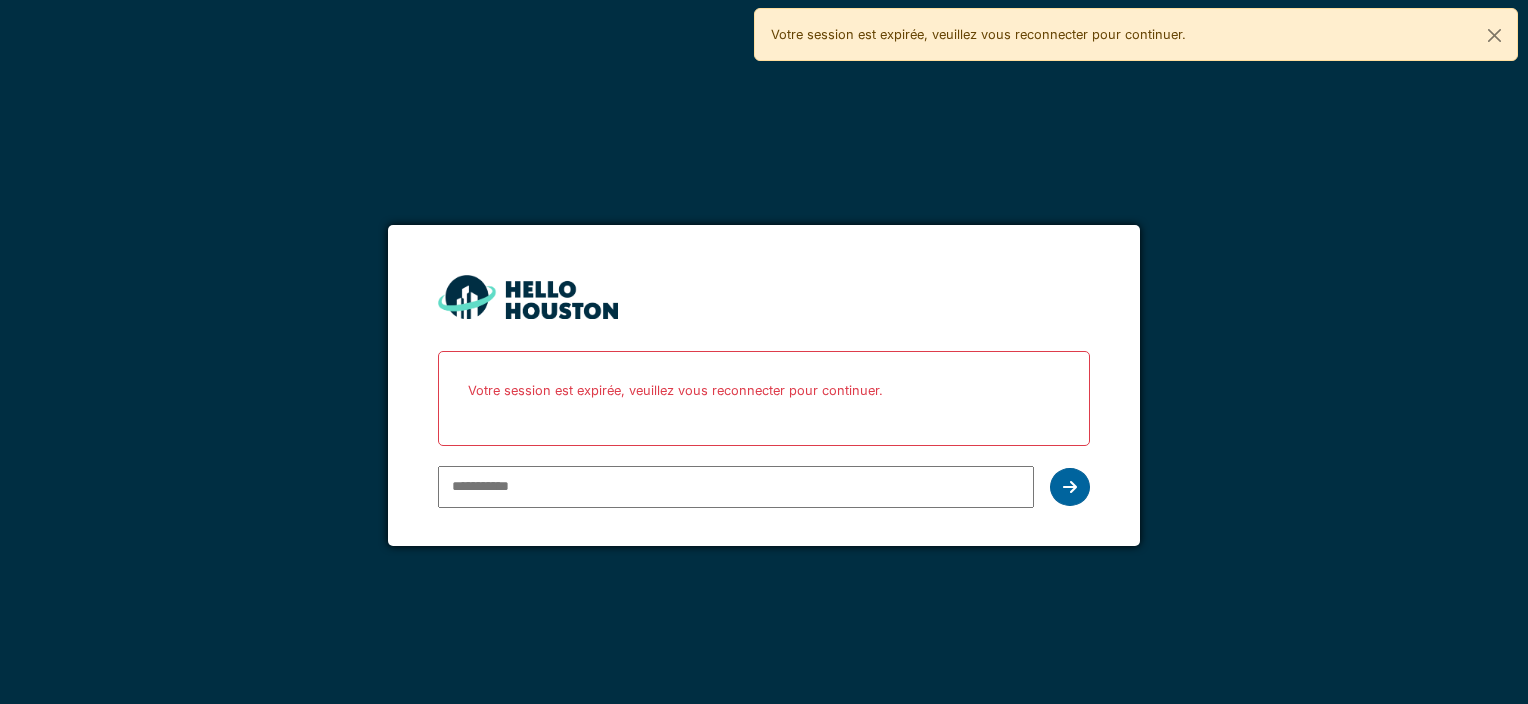 type on "**********" 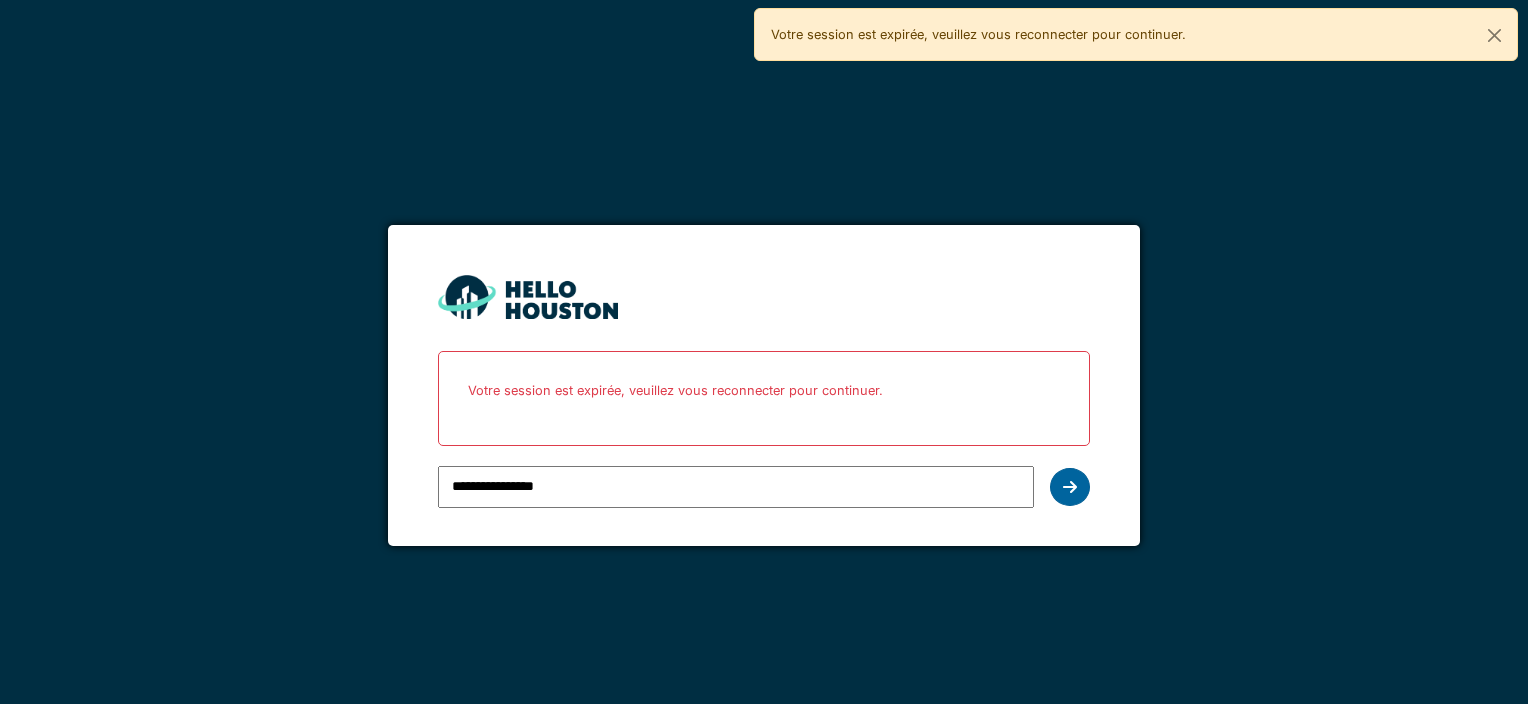 click at bounding box center (1070, 487) 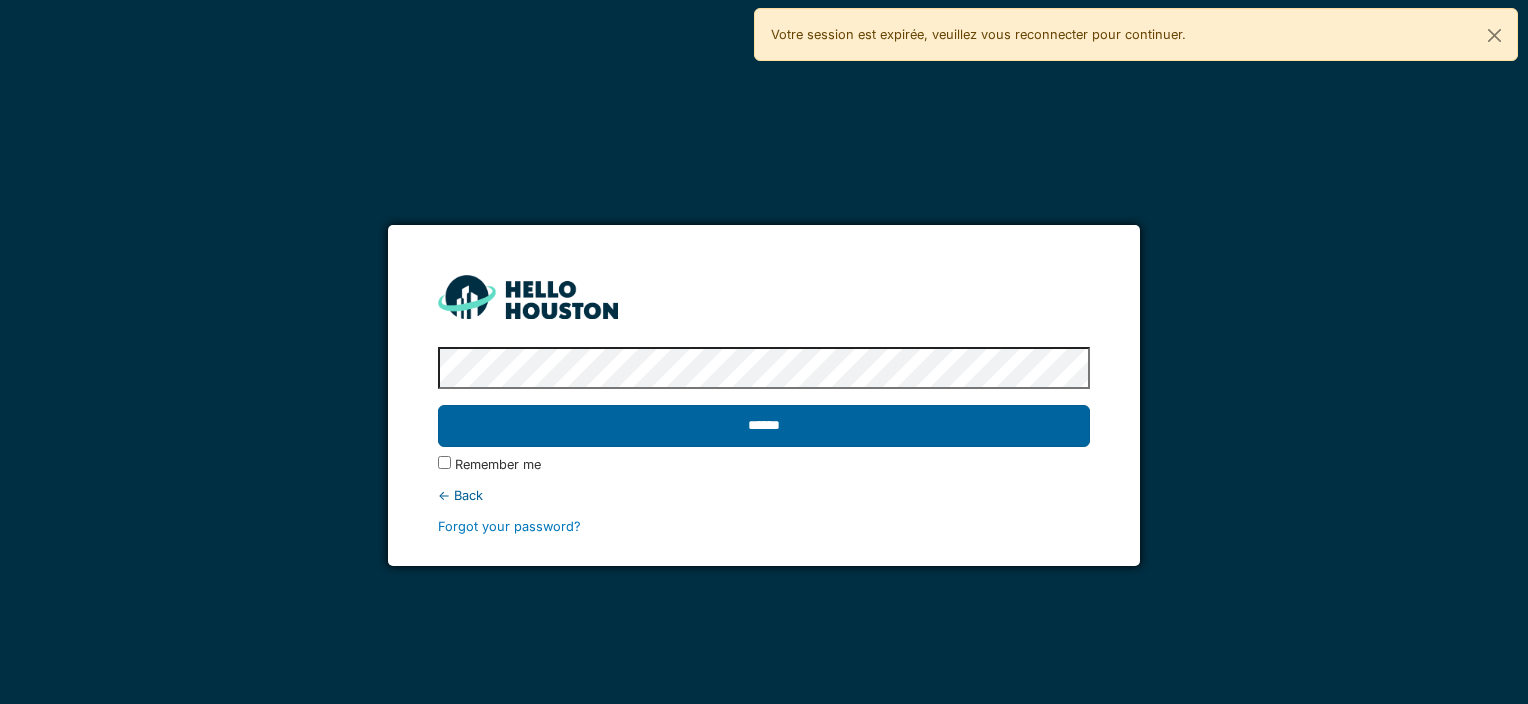 click on "******" at bounding box center (763, 426) 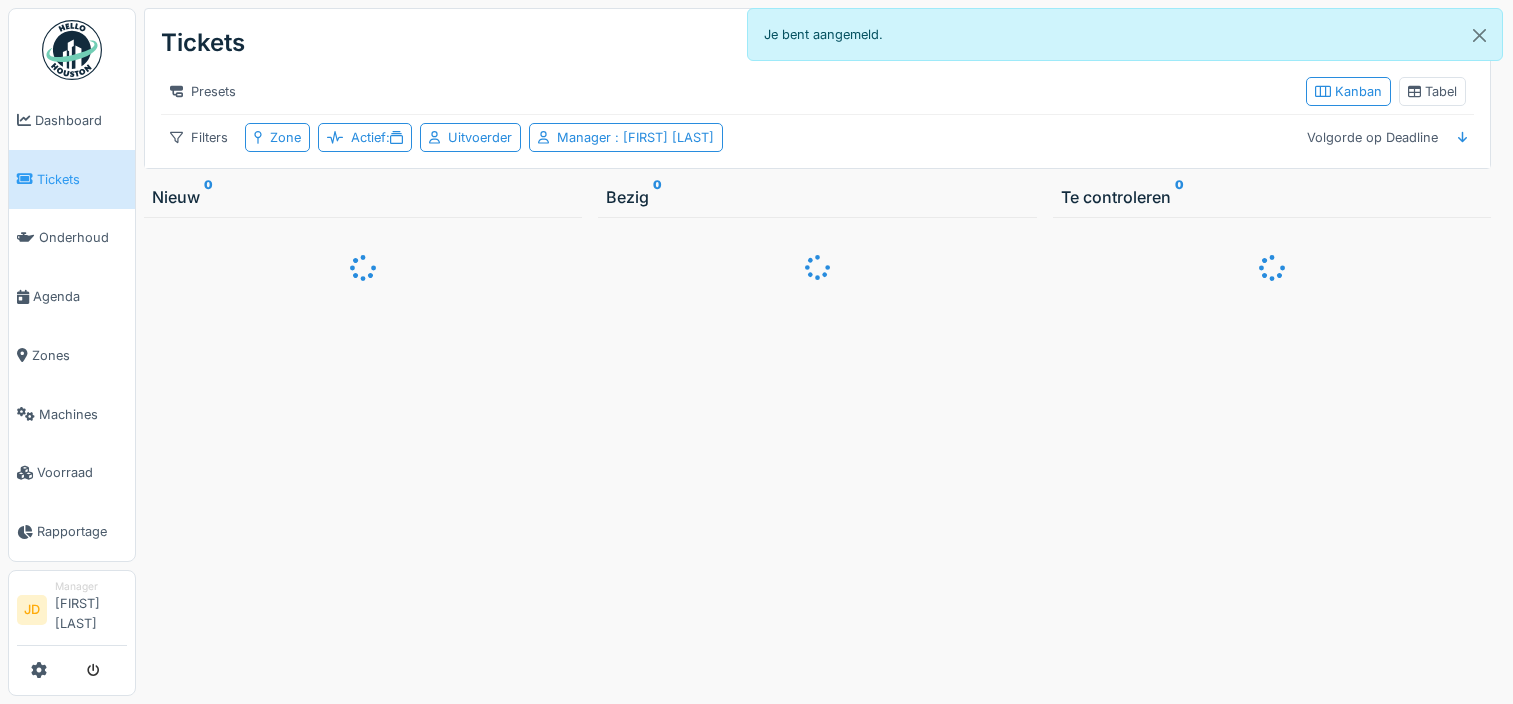 scroll, scrollTop: 0, scrollLeft: 0, axis: both 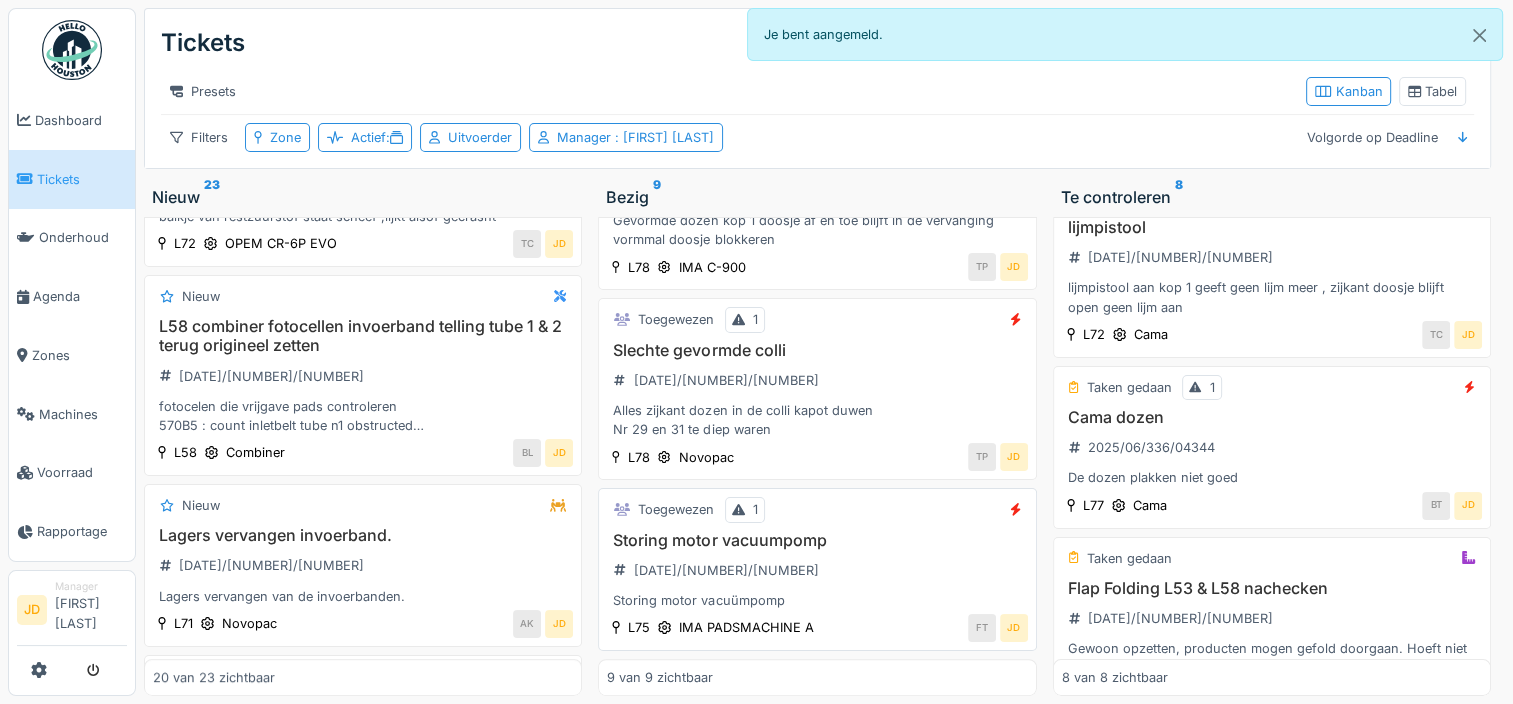 click on "Storing motor vacuumpomp 2025/07/336/04777 Storing motor  vacuümpomp" at bounding box center [817, 571] 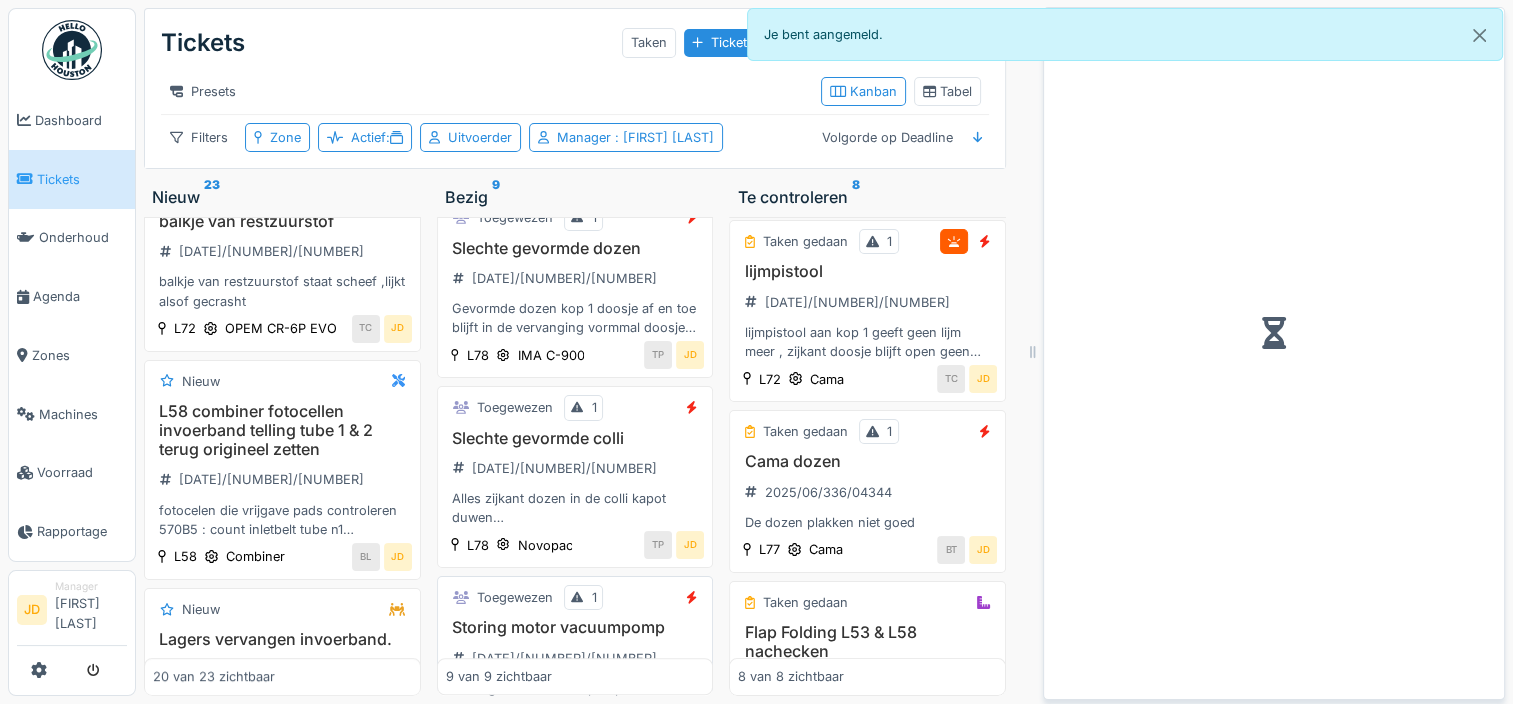 scroll, scrollTop: 857, scrollLeft: 0, axis: vertical 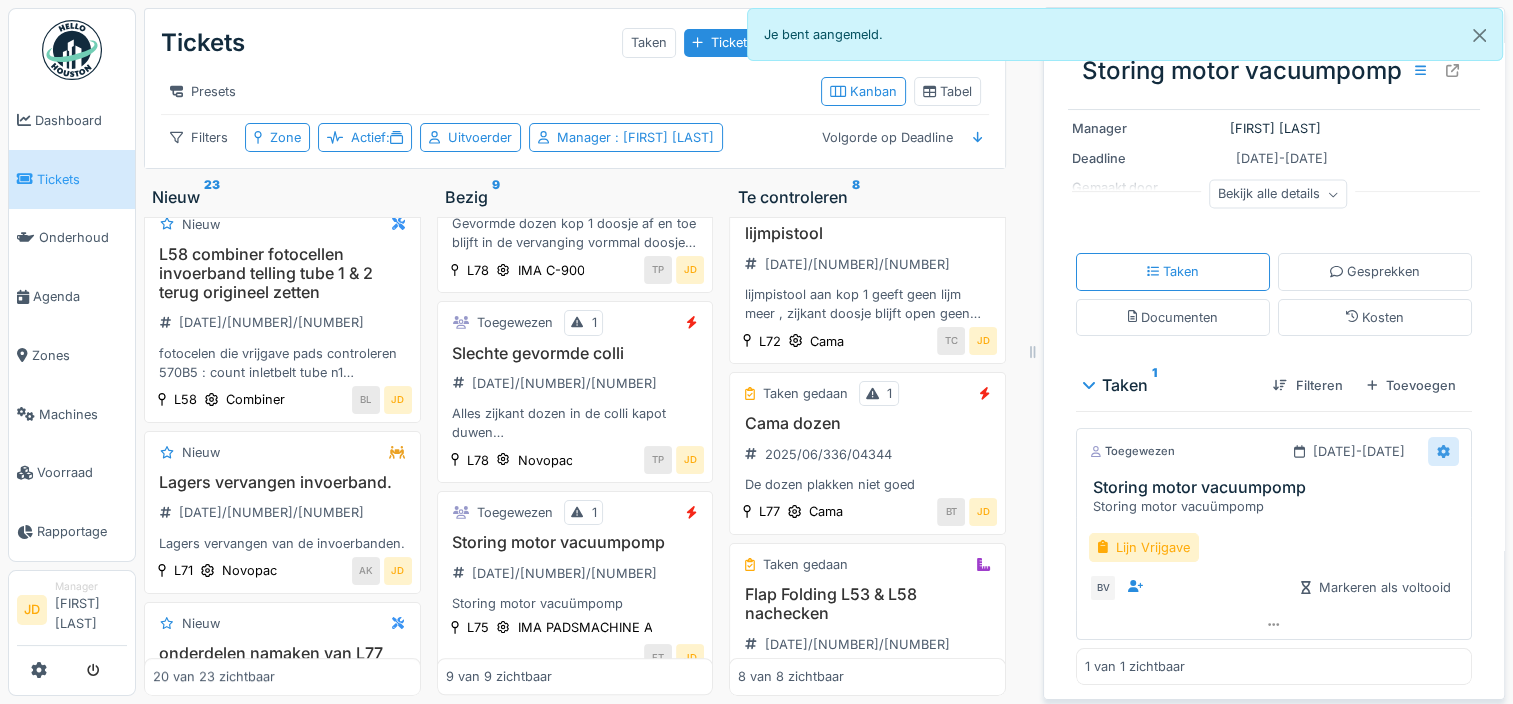 click at bounding box center [1443, 451] 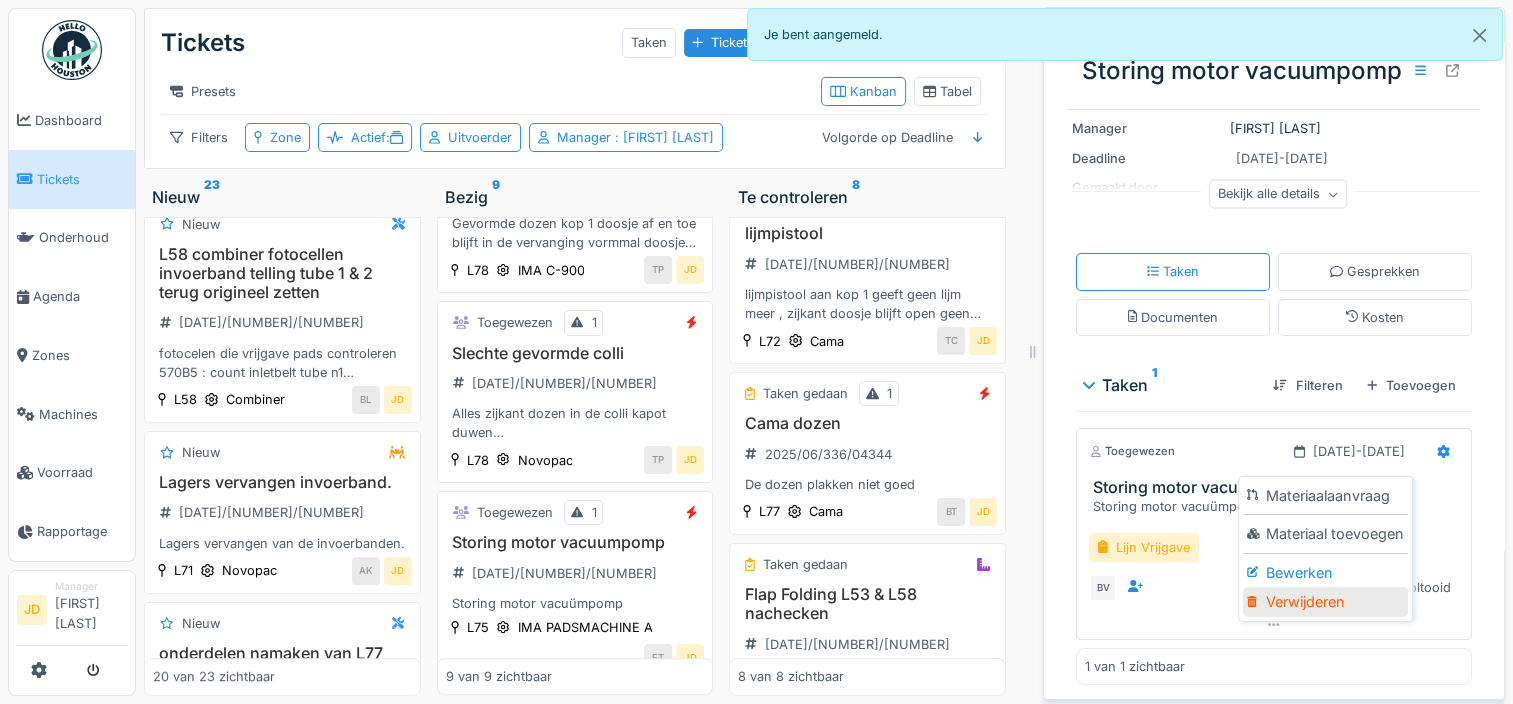 click on "Verwijderen" at bounding box center (1325, 602) 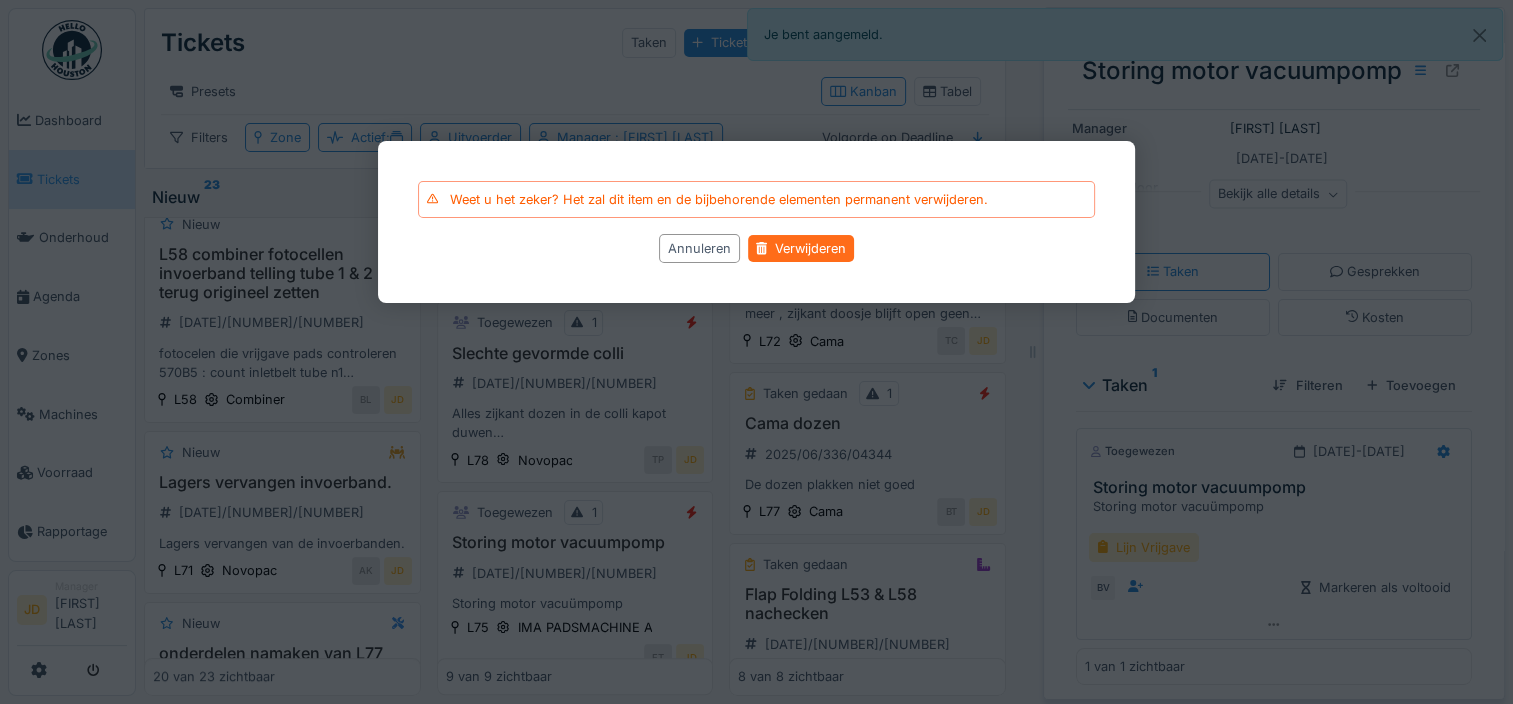 click at bounding box center [761, 248] 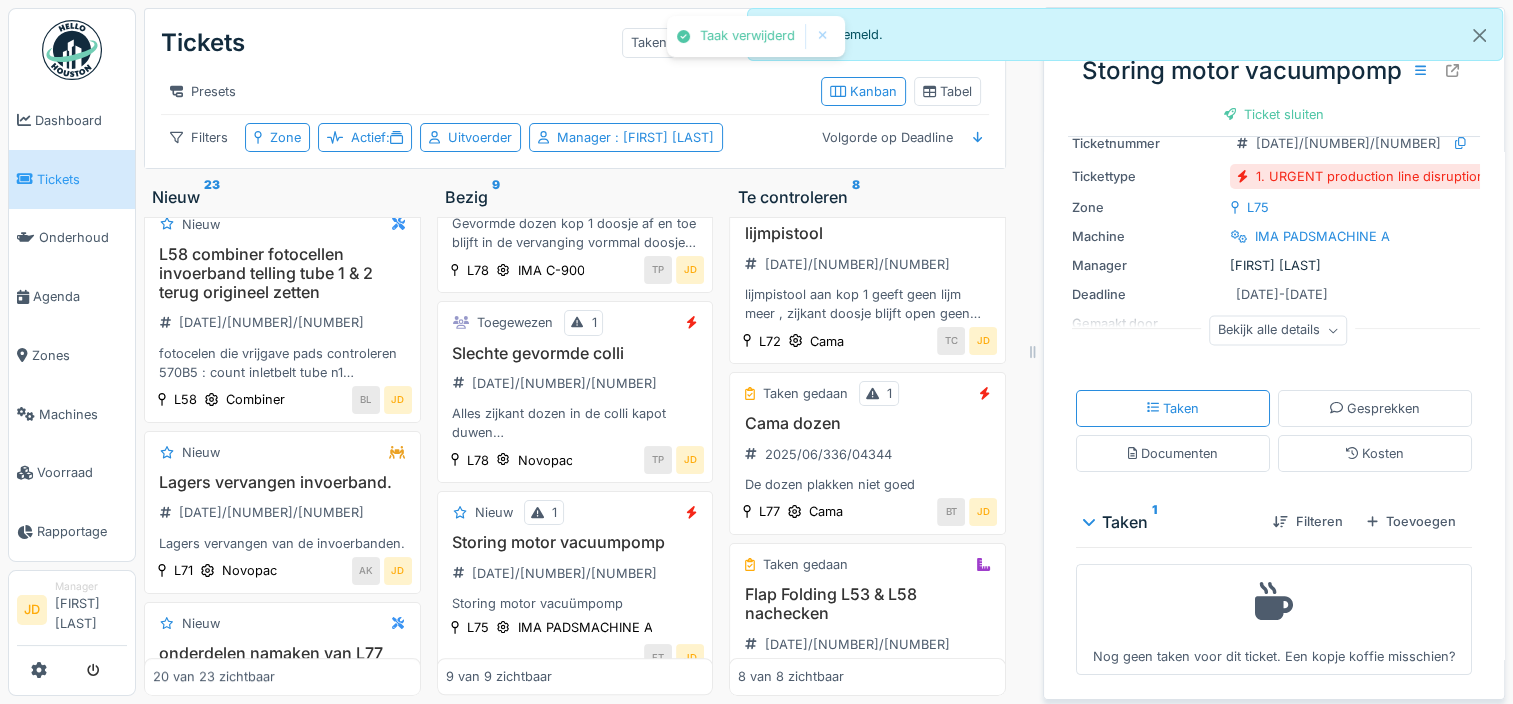 scroll, scrollTop: 131, scrollLeft: 0, axis: vertical 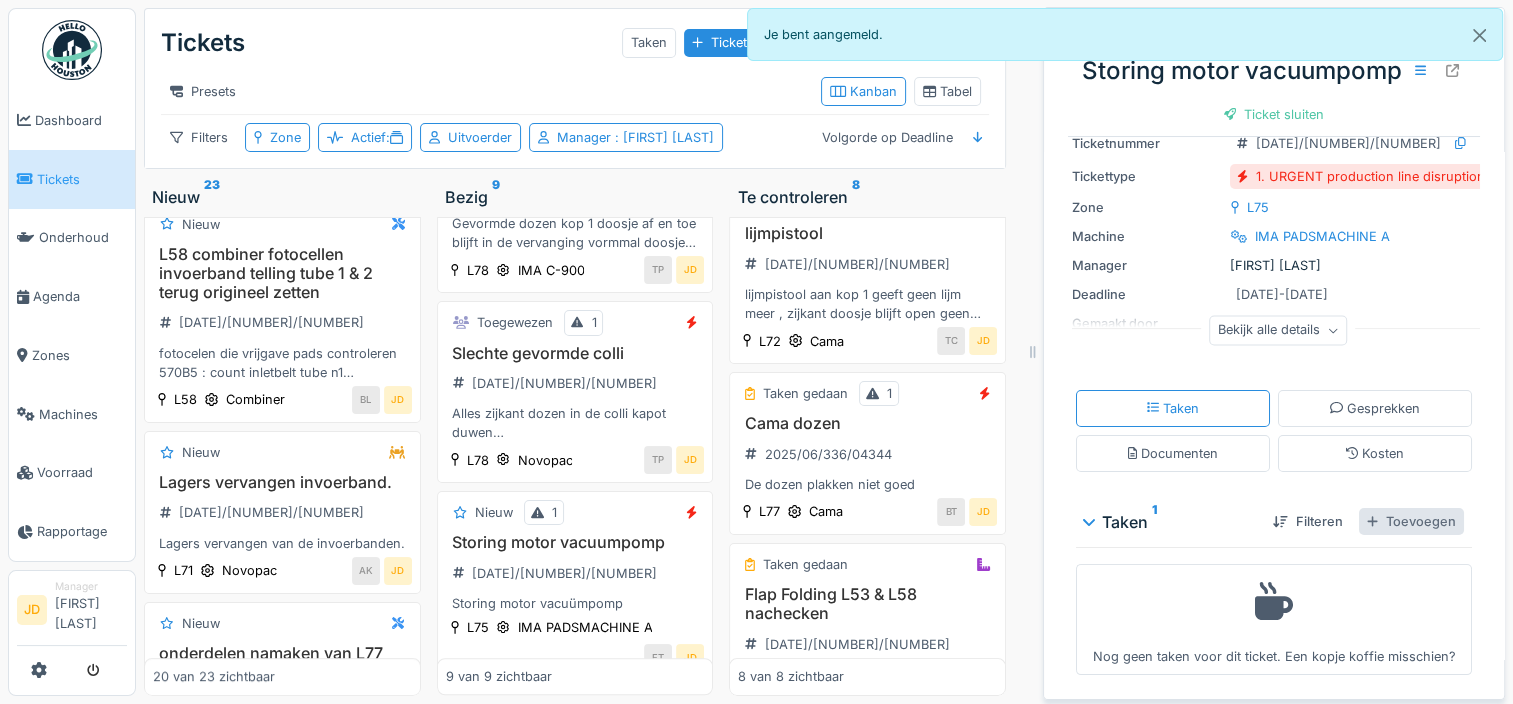 click on "Toevoegen" at bounding box center [1411, 521] 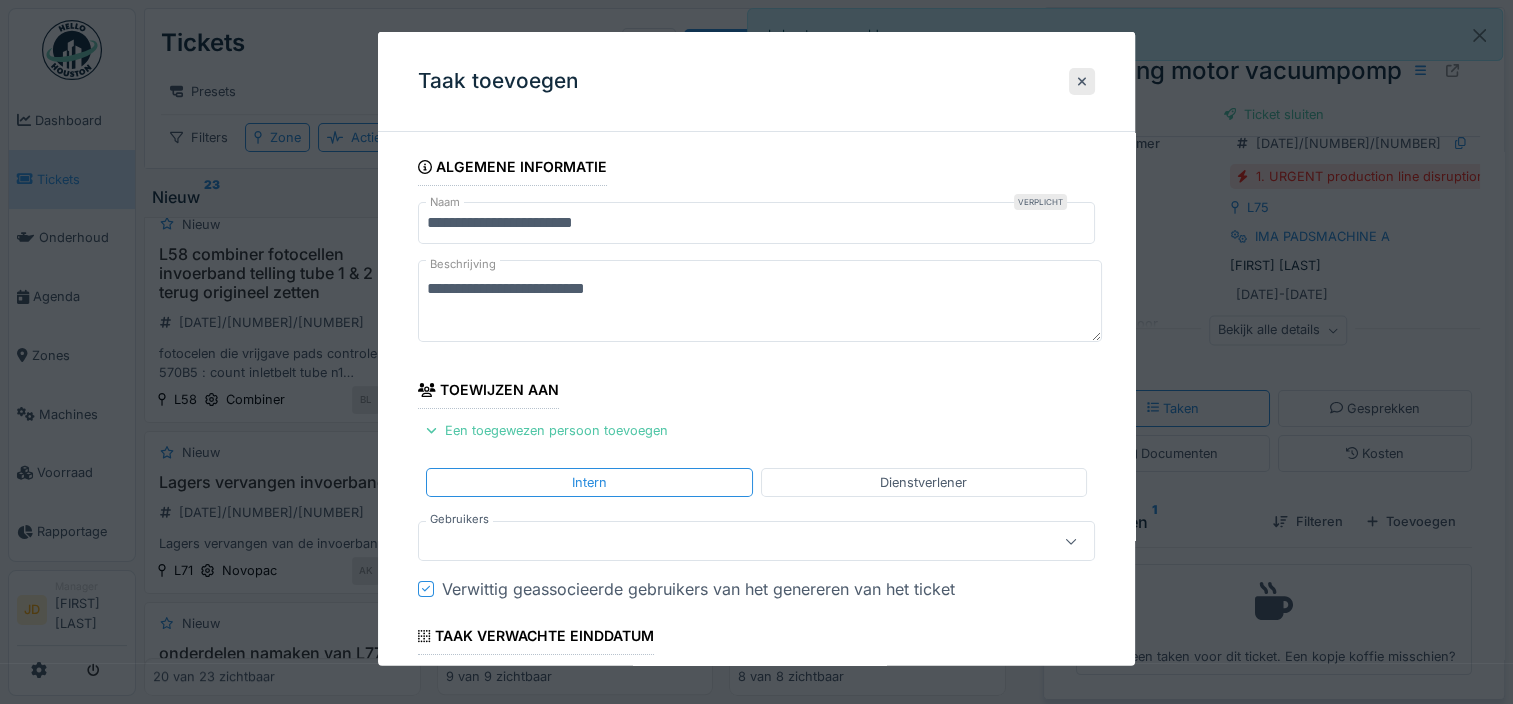 click on "**********" at bounding box center [756, 601] 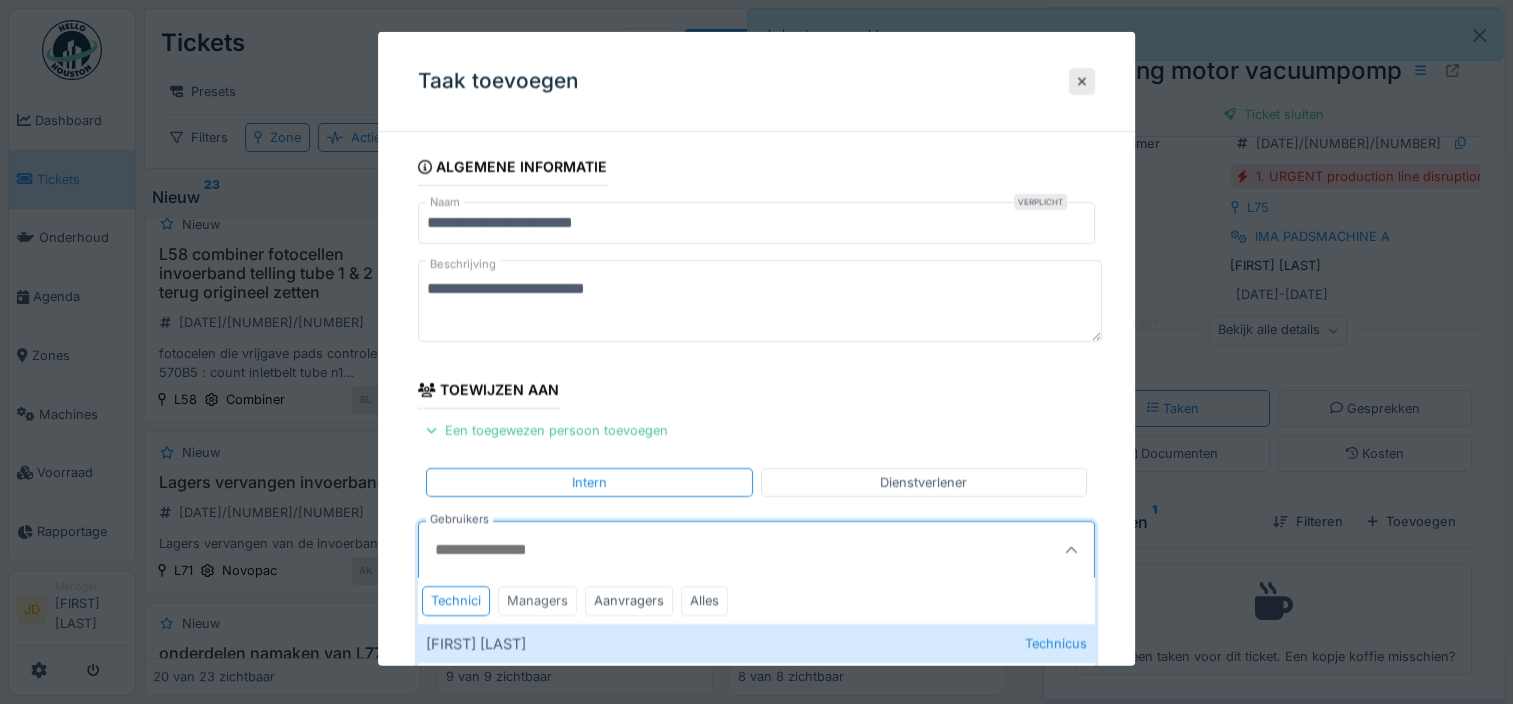 click on "Managers" at bounding box center (537, 600) 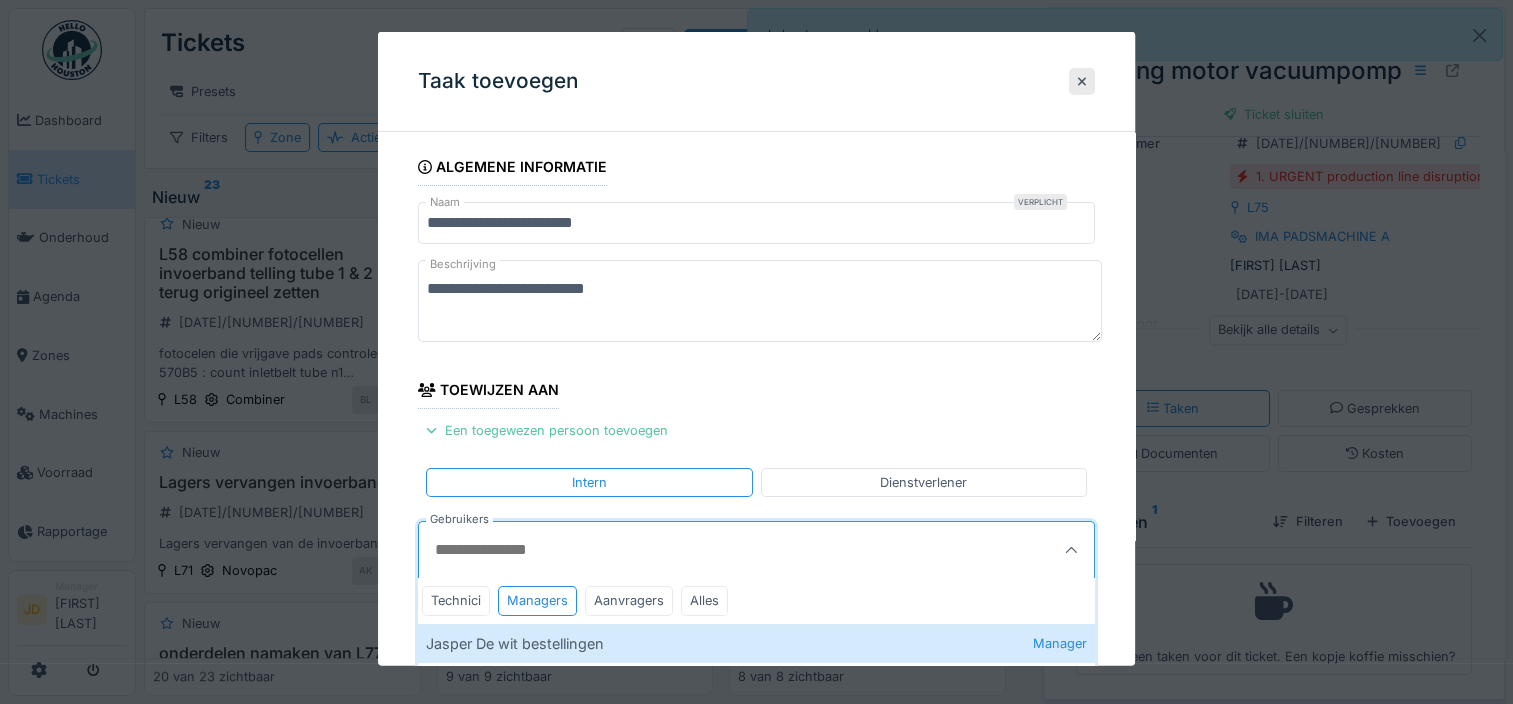 scroll, scrollTop: 500, scrollLeft: 0, axis: vertical 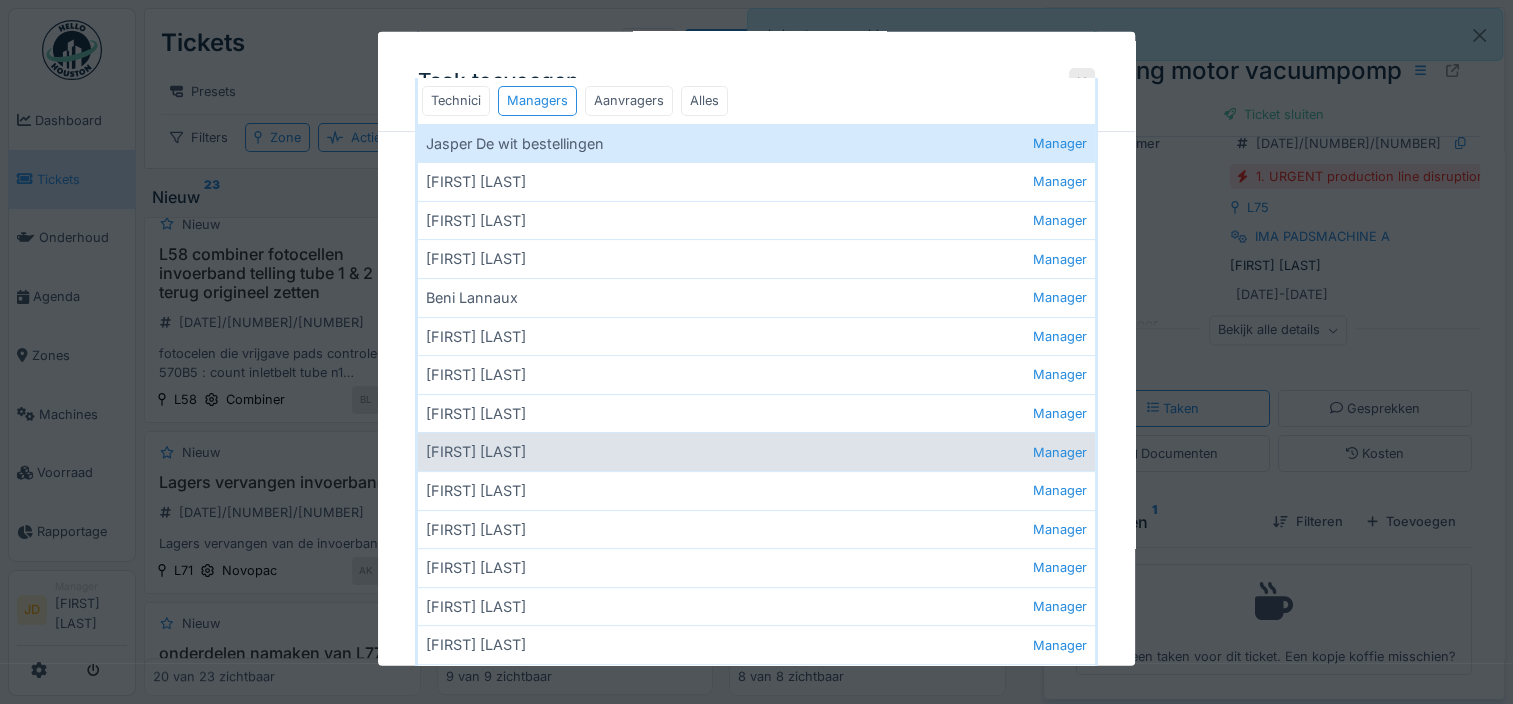 click on "Jasper De wit   Manager" at bounding box center (756, 451) 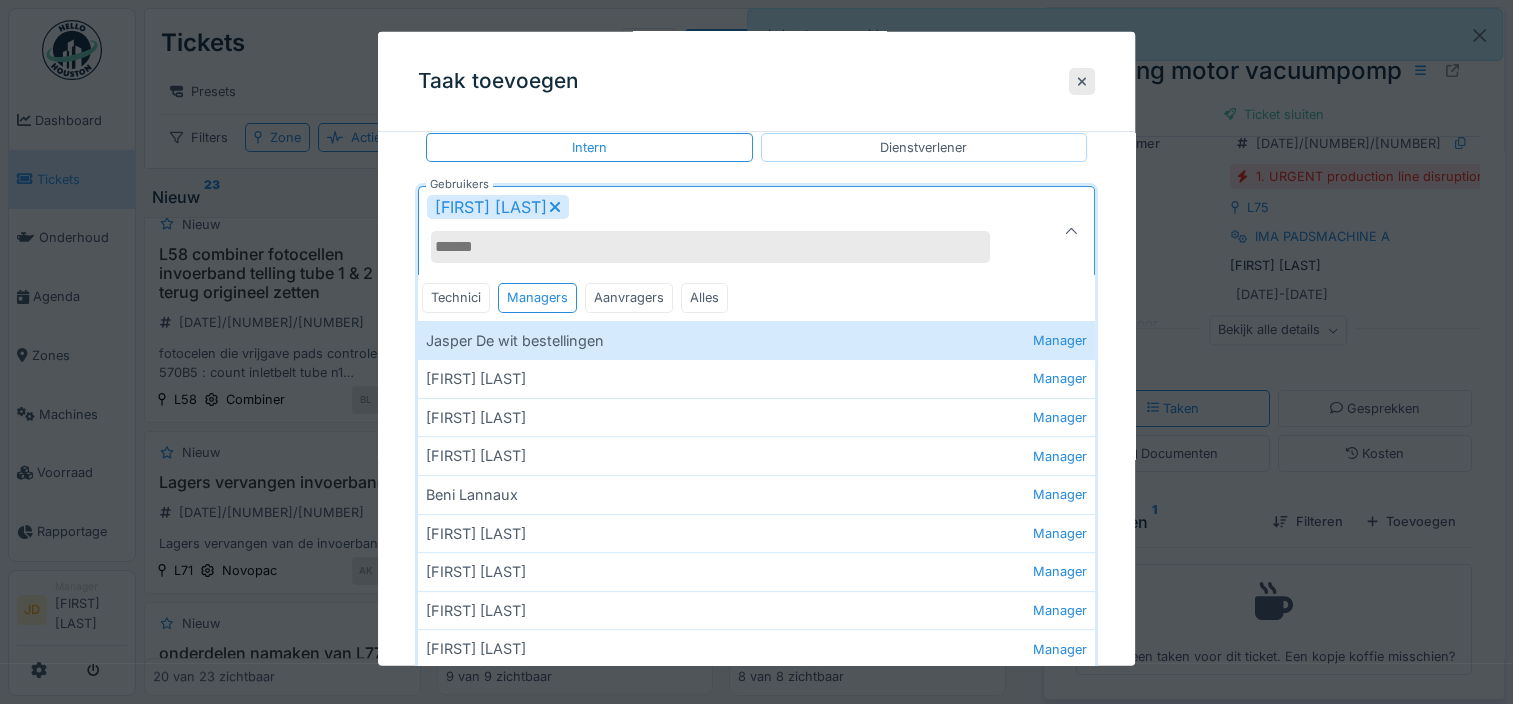 scroll, scrollTop: 200, scrollLeft: 0, axis: vertical 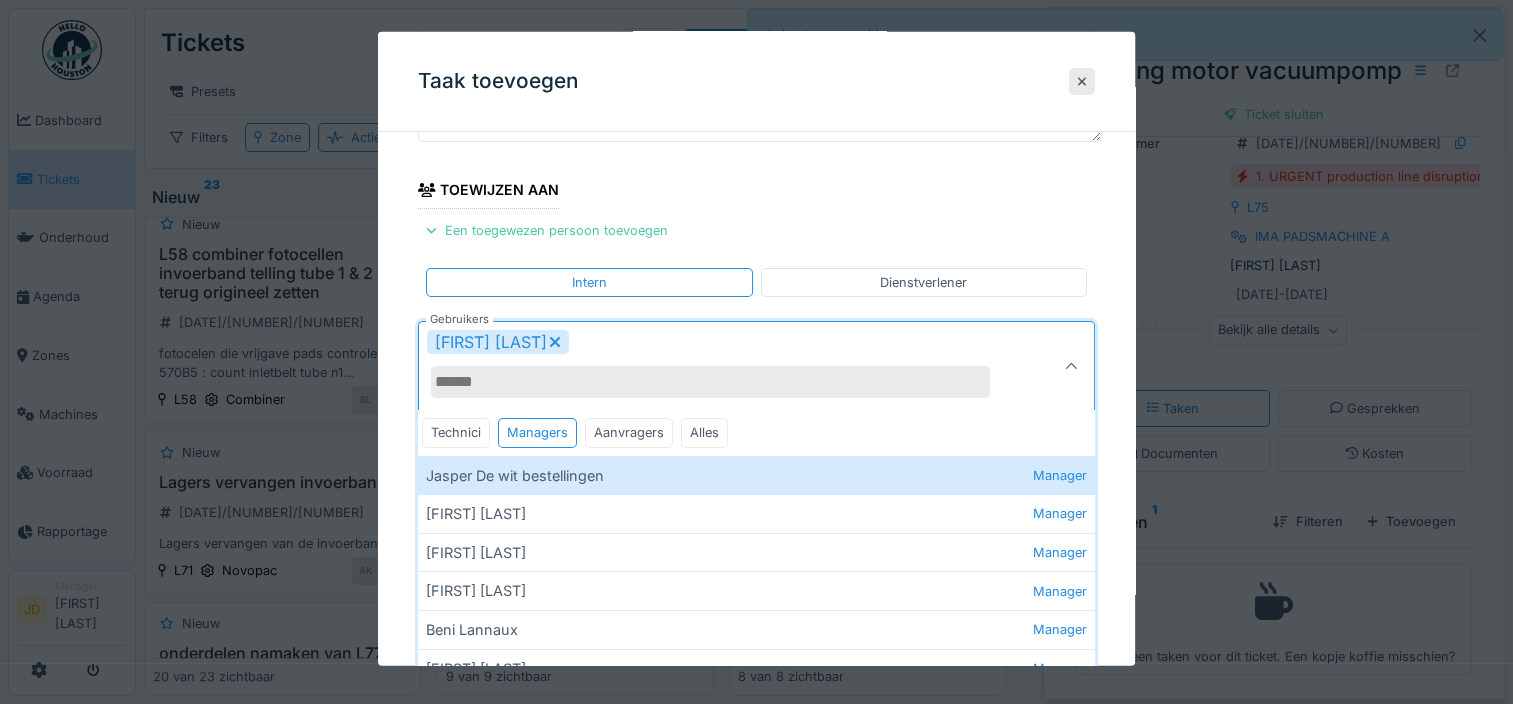 click at bounding box center [1071, 366] 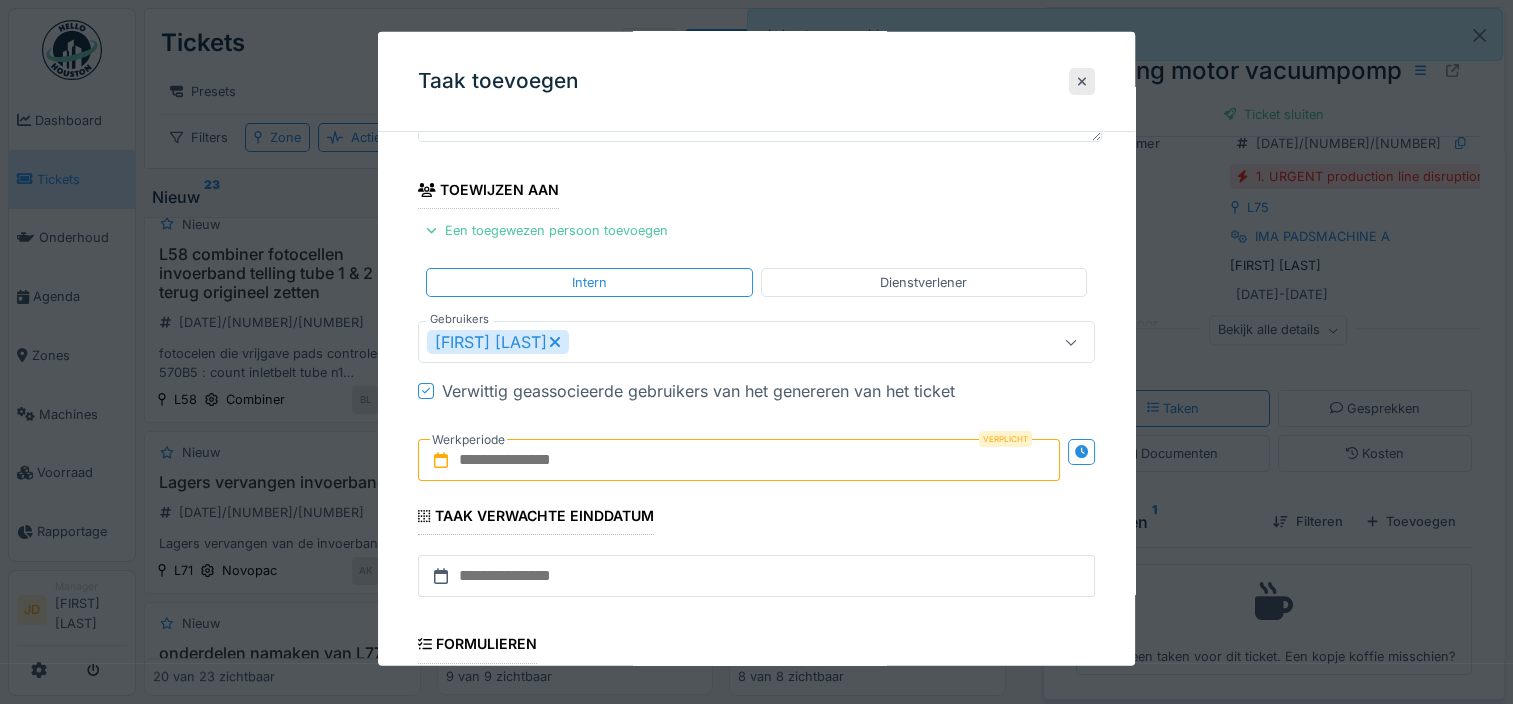 click at bounding box center [739, 460] 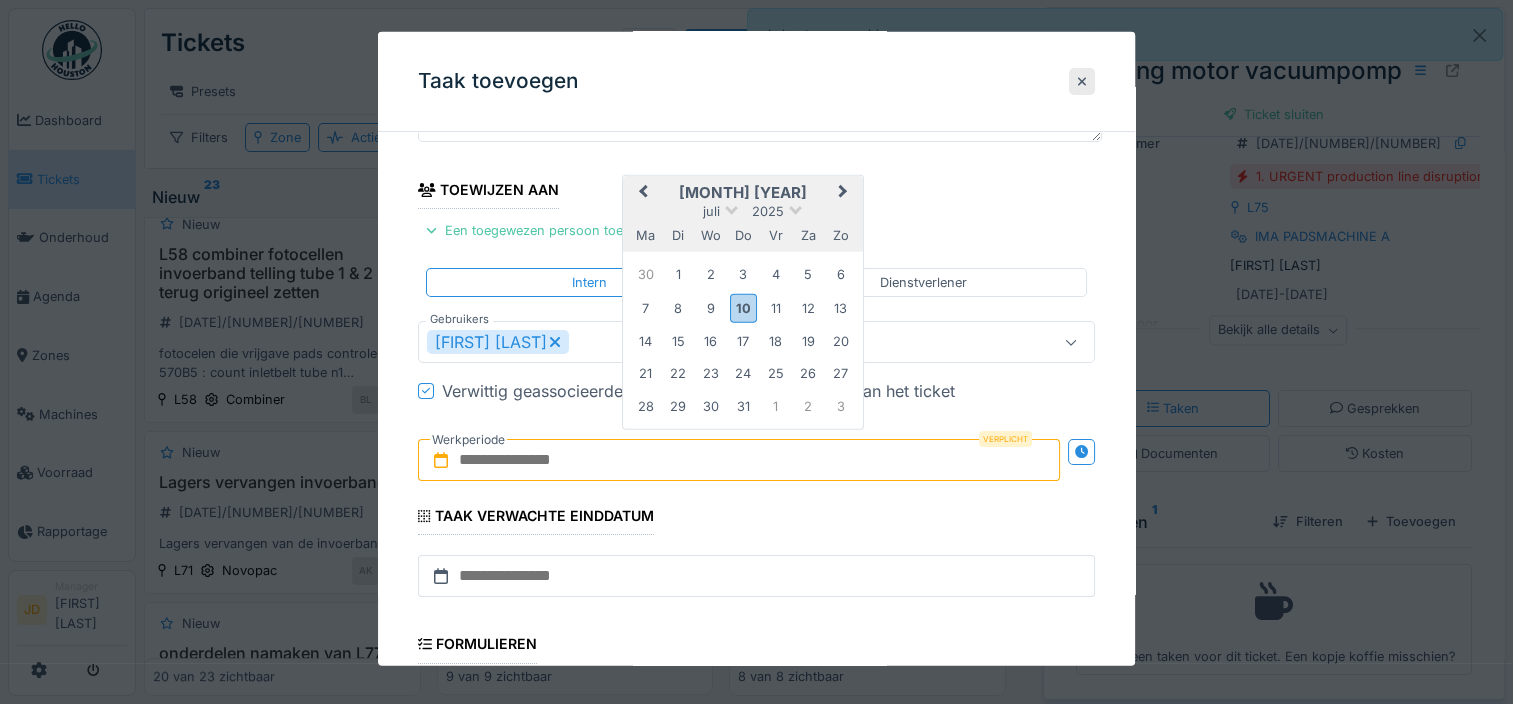 click on "juli 2025" at bounding box center (743, 193) 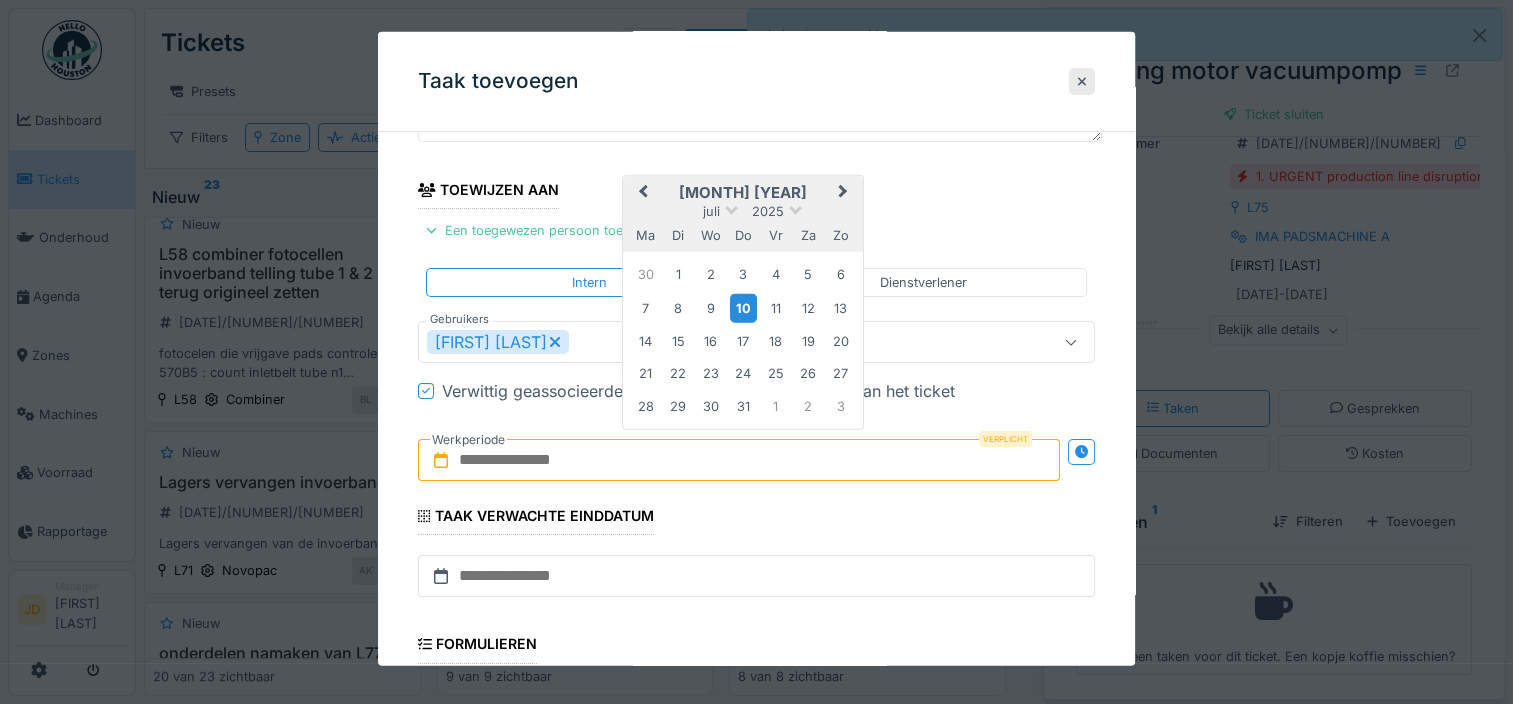 click on "10" at bounding box center (743, 307) 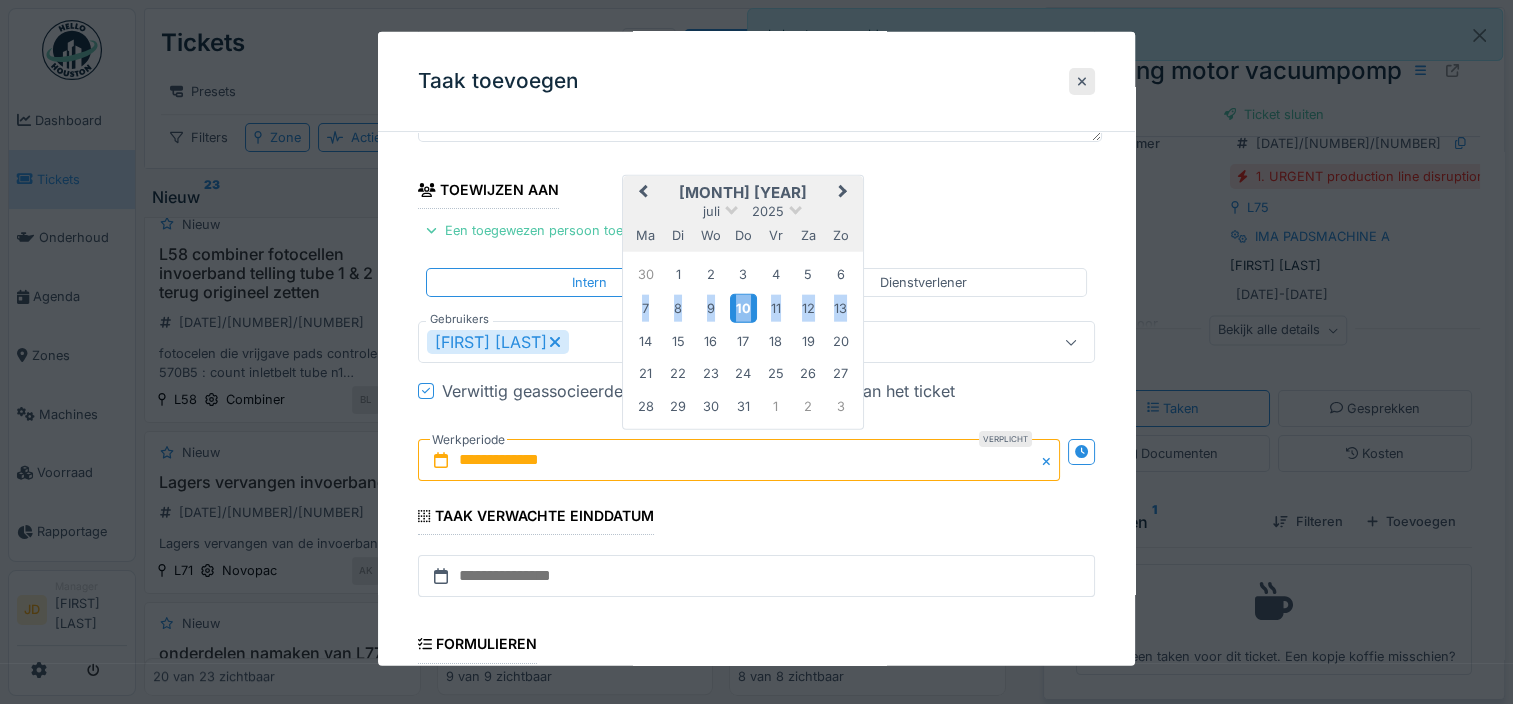 click on "10" at bounding box center [743, 307] 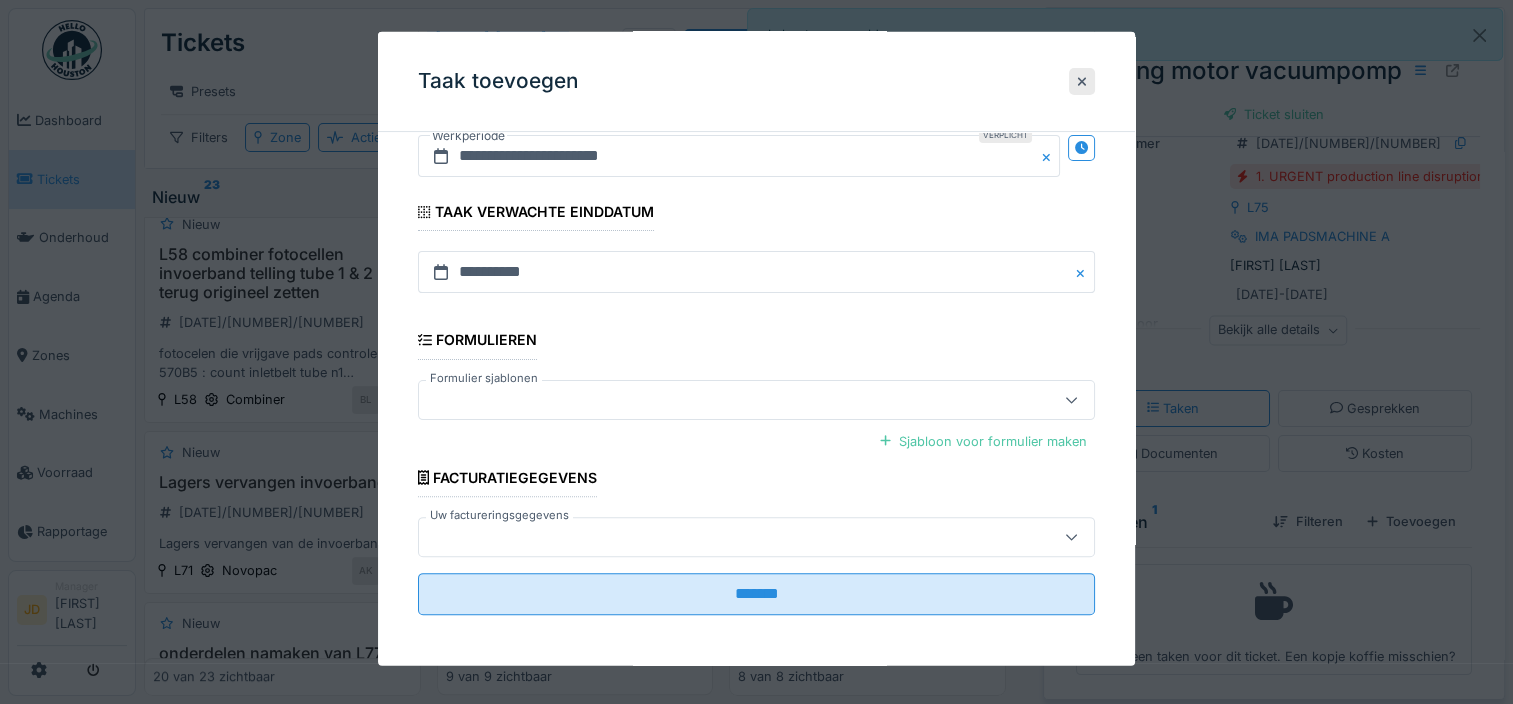 scroll, scrollTop: 505, scrollLeft: 0, axis: vertical 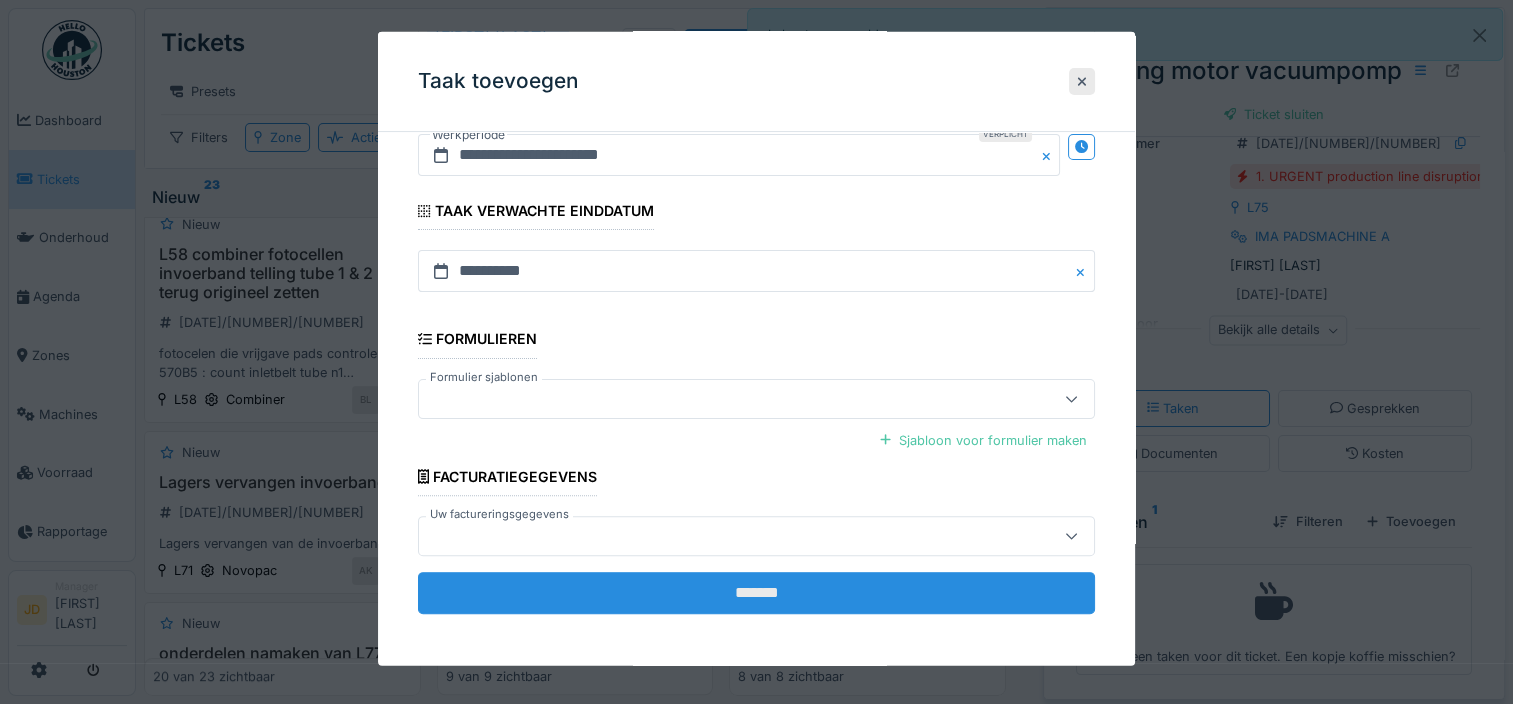 click on "*******" at bounding box center (756, 593) 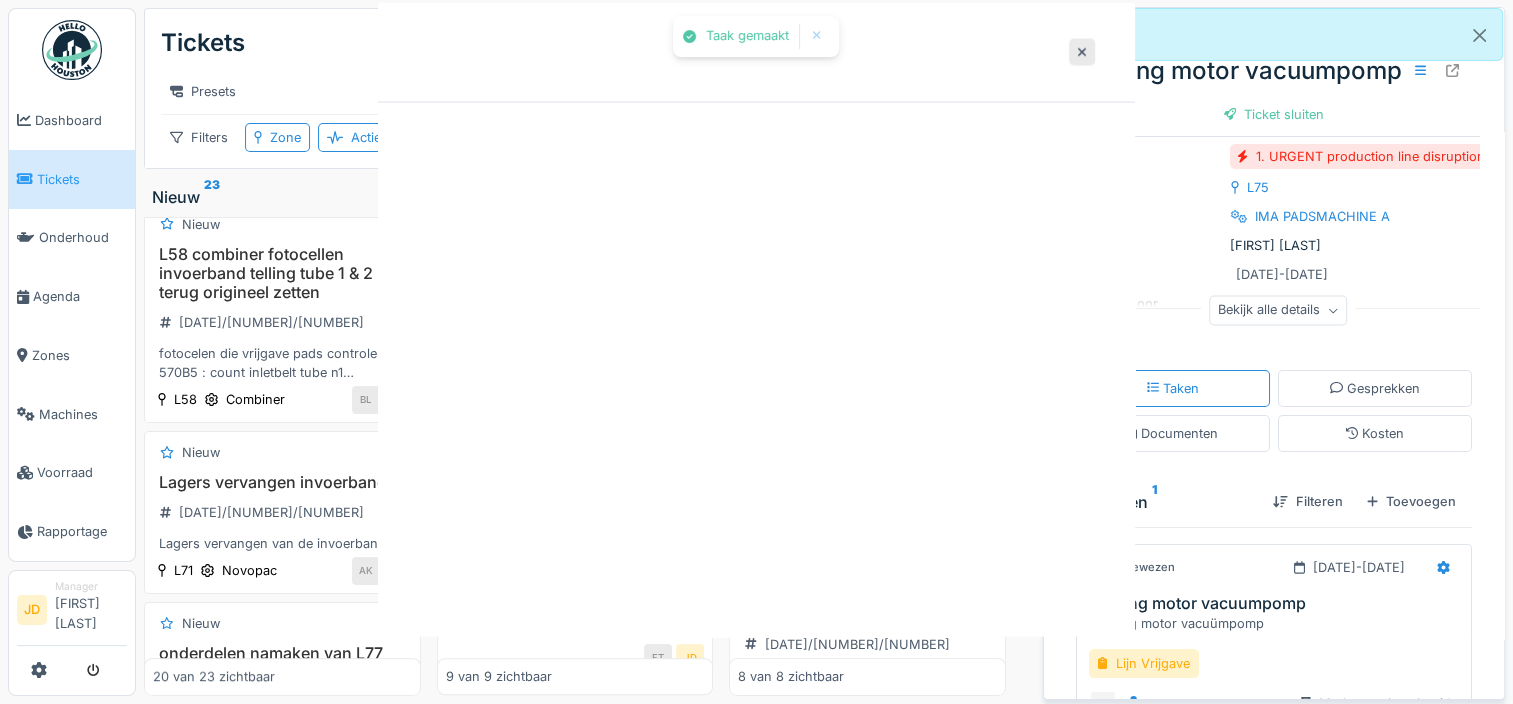 scroll, scrollTop: 0, scrollLeft: 0, axis: both 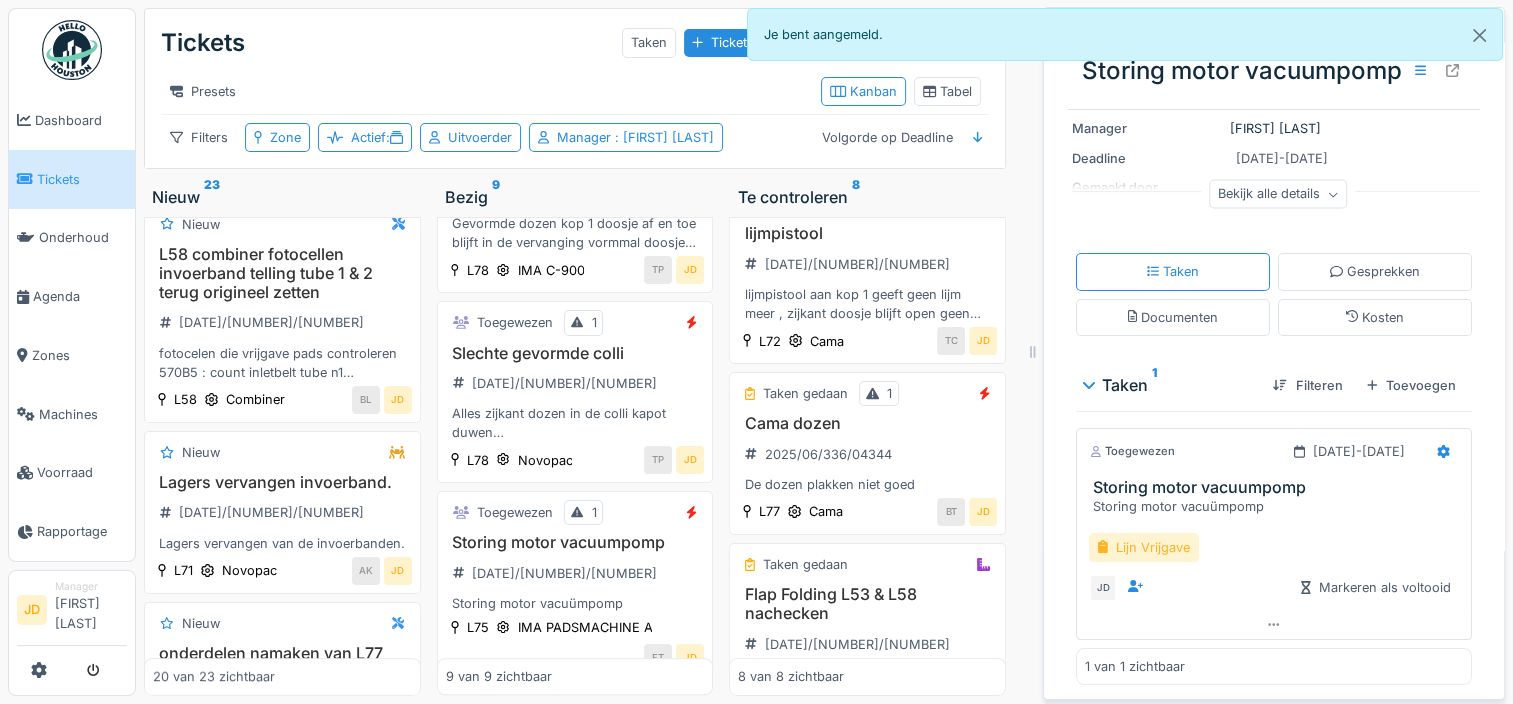 click on "Lijn Vrijgave" at bounding box center [1144, 547] 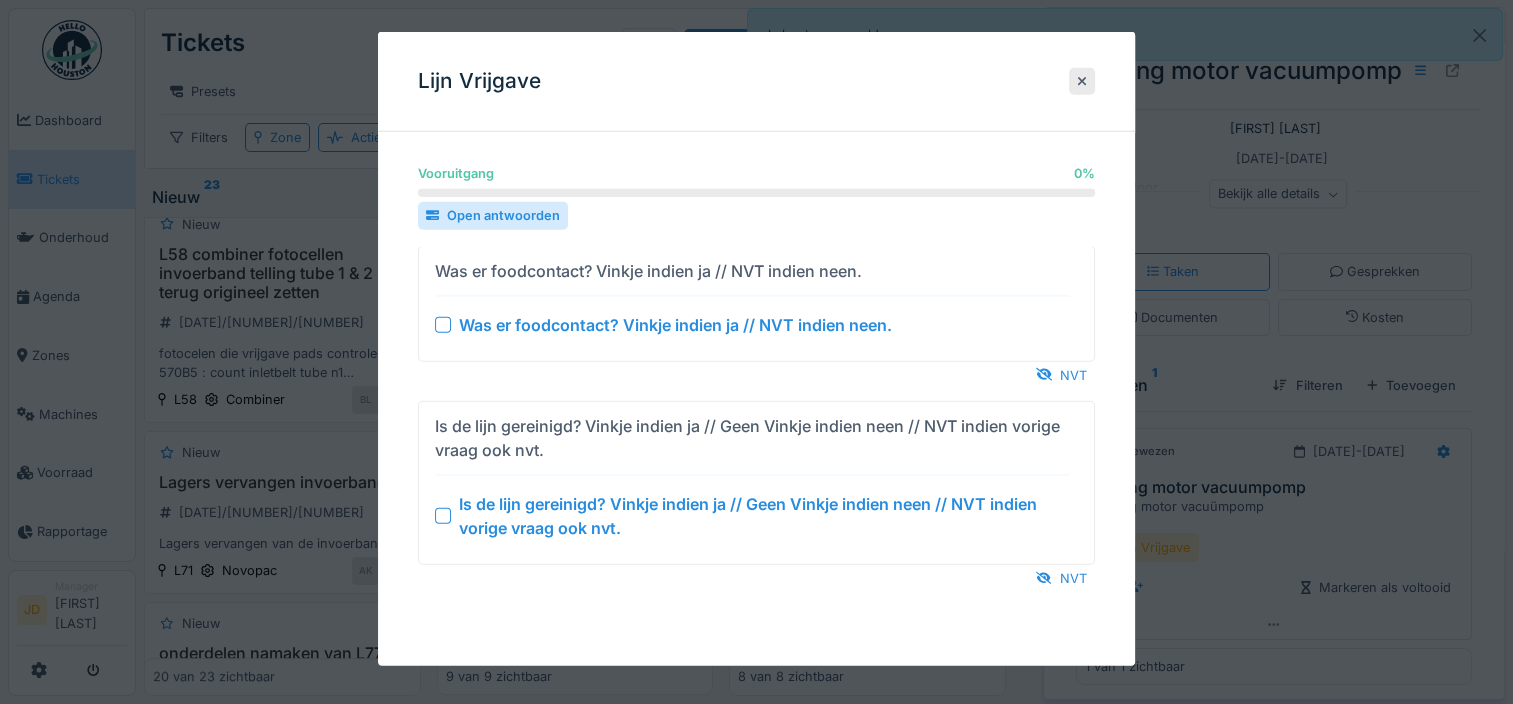 click at bounding box center (443, 515) 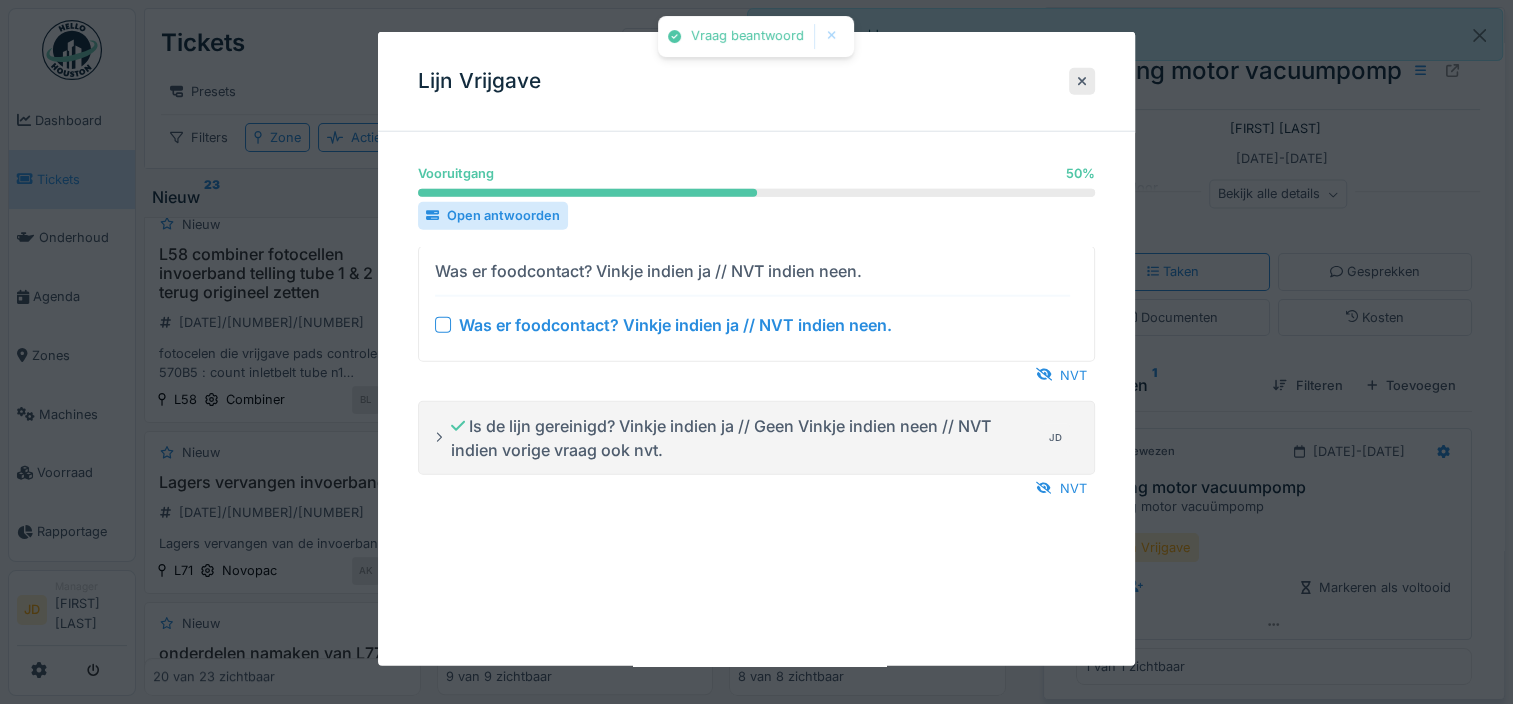 click at bounding box center (443, 324) 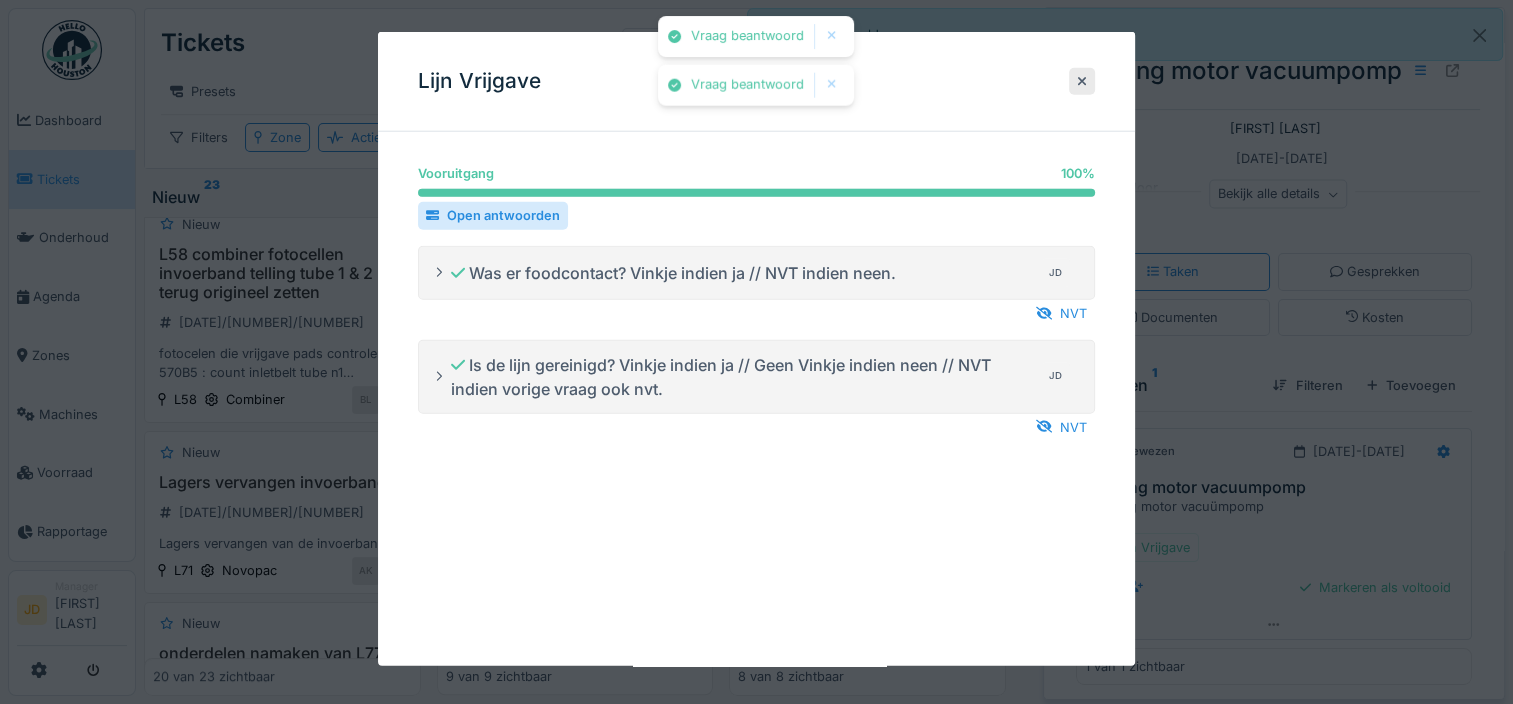 click at bounding box center [756, 352] 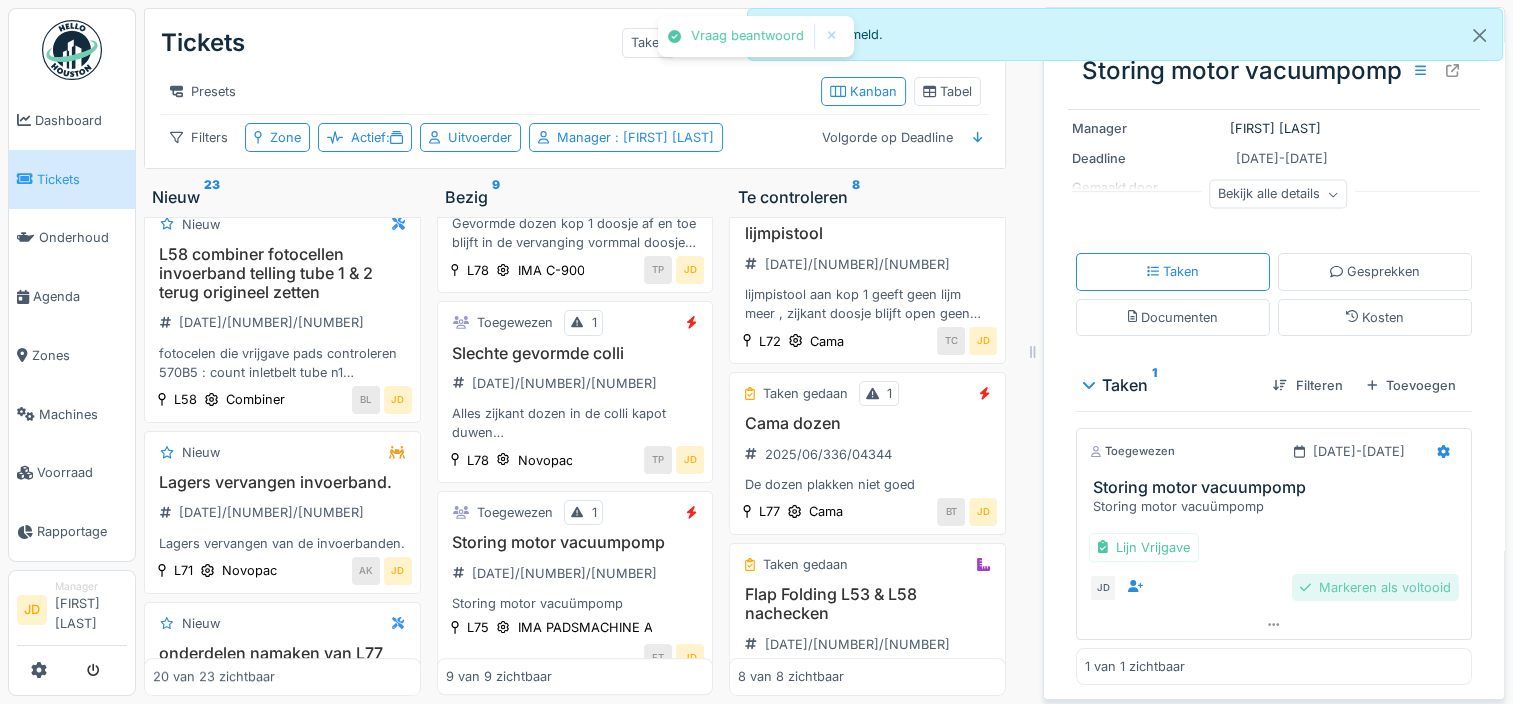 click on "Markeren als voltooid" at bounding box center (1375, 587) 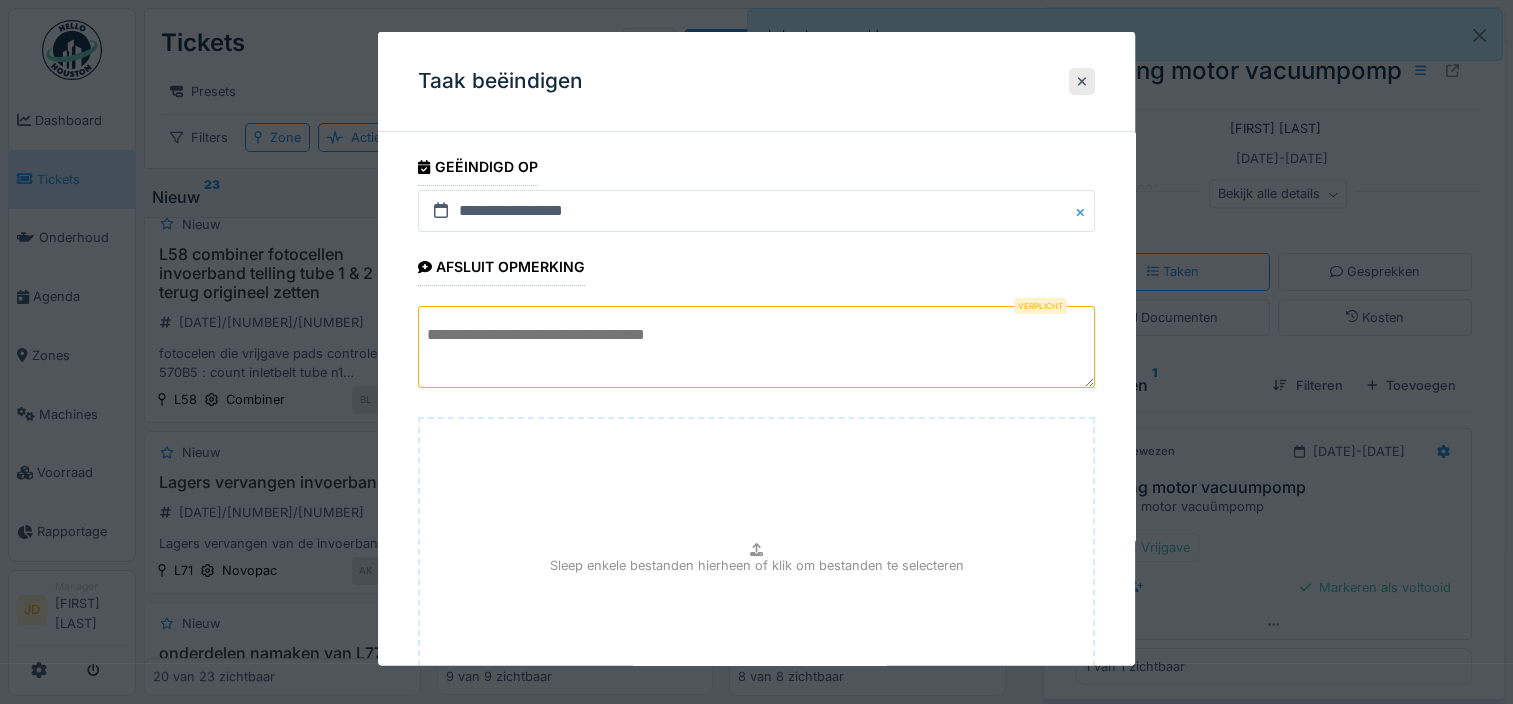 click at bounding box center (756, 347) 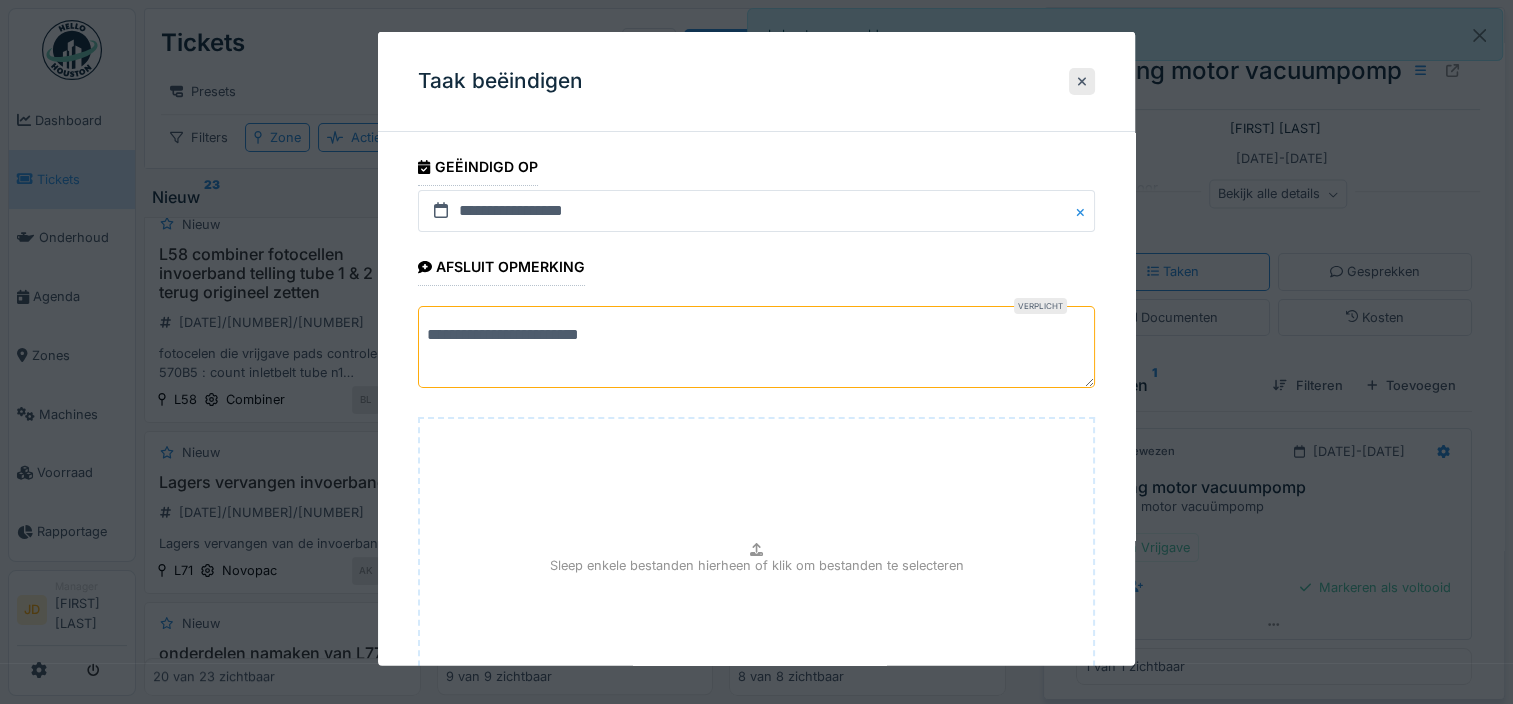click on "**********" at bounding box center (756, 347) 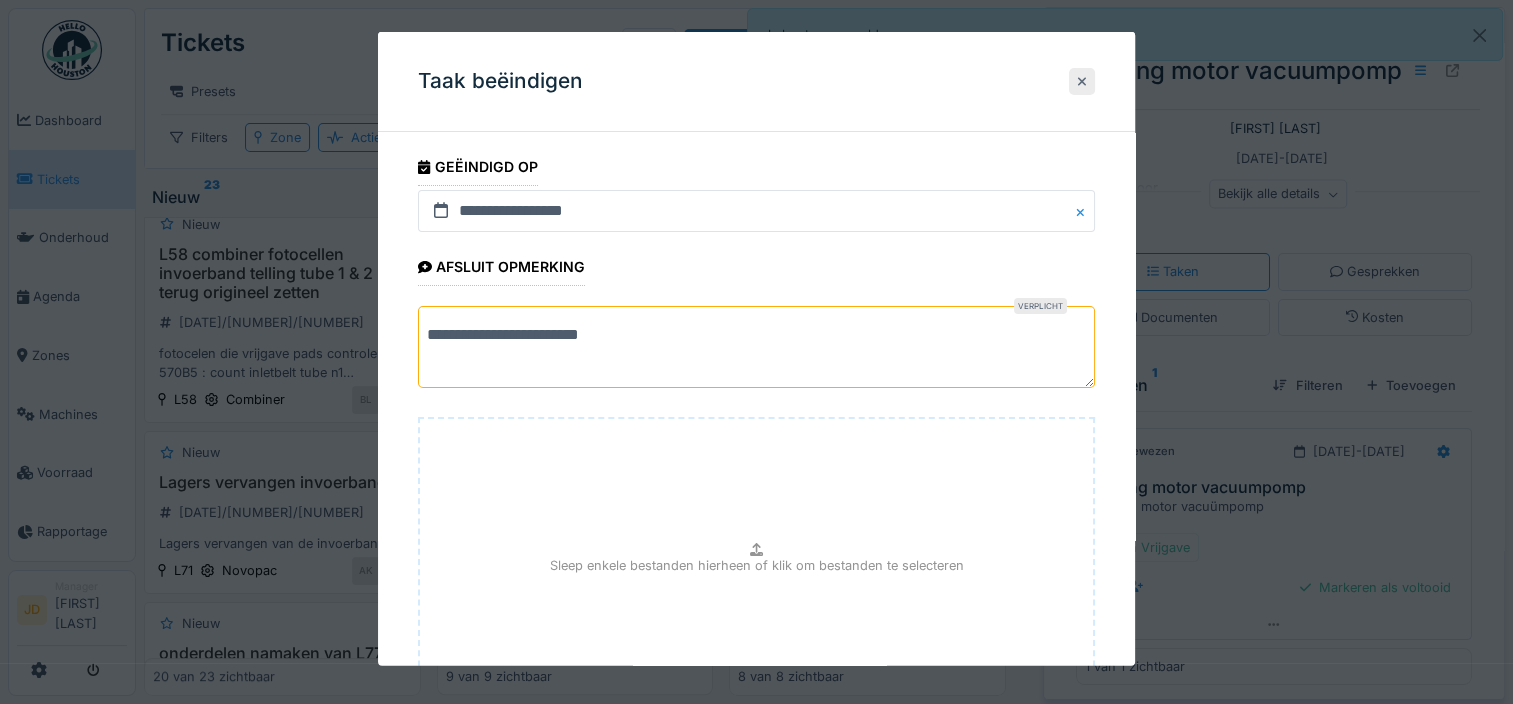 click at bounding box center (1082, 81) 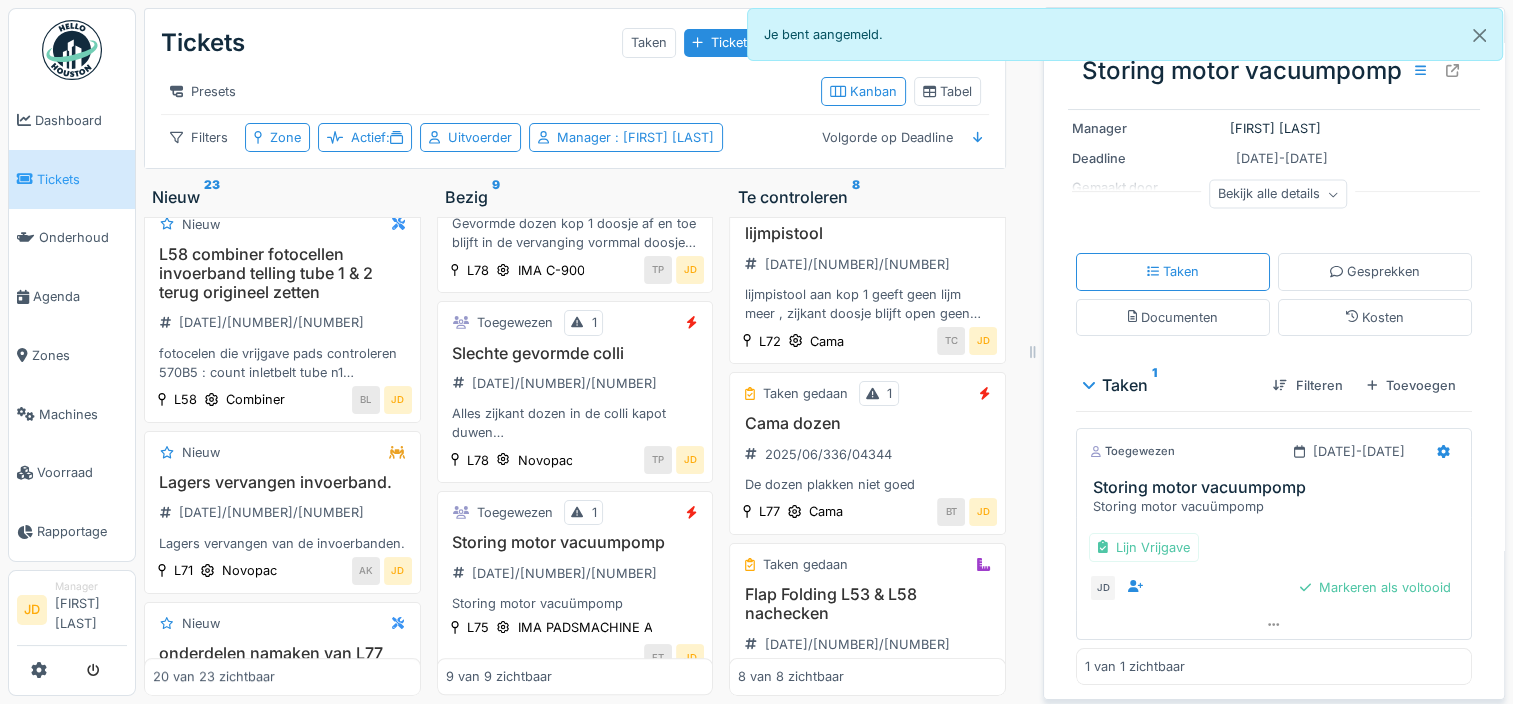 scroll, scrollTop: 15, scrollLeft: 0, axis: vertical 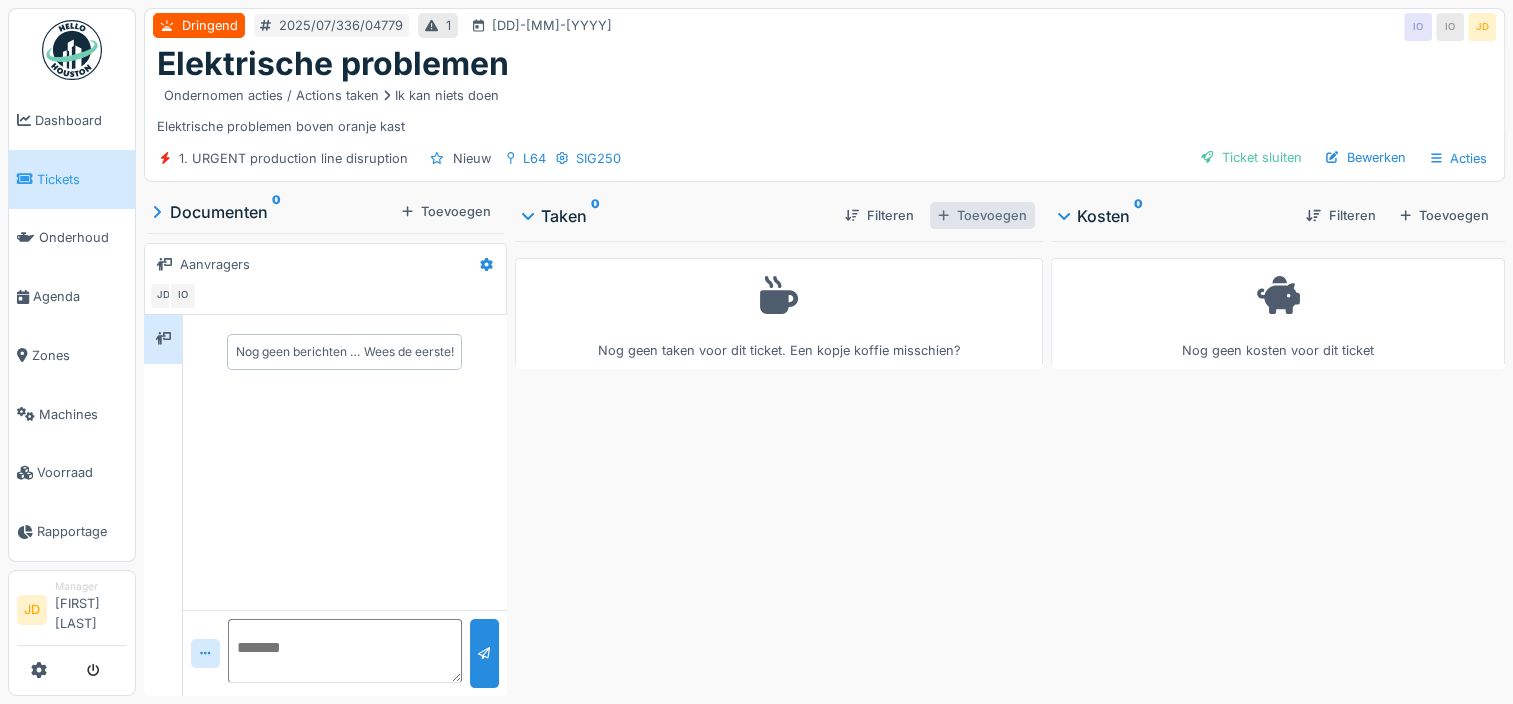 click on "Toevoegen" at bounding box center [982, 215] 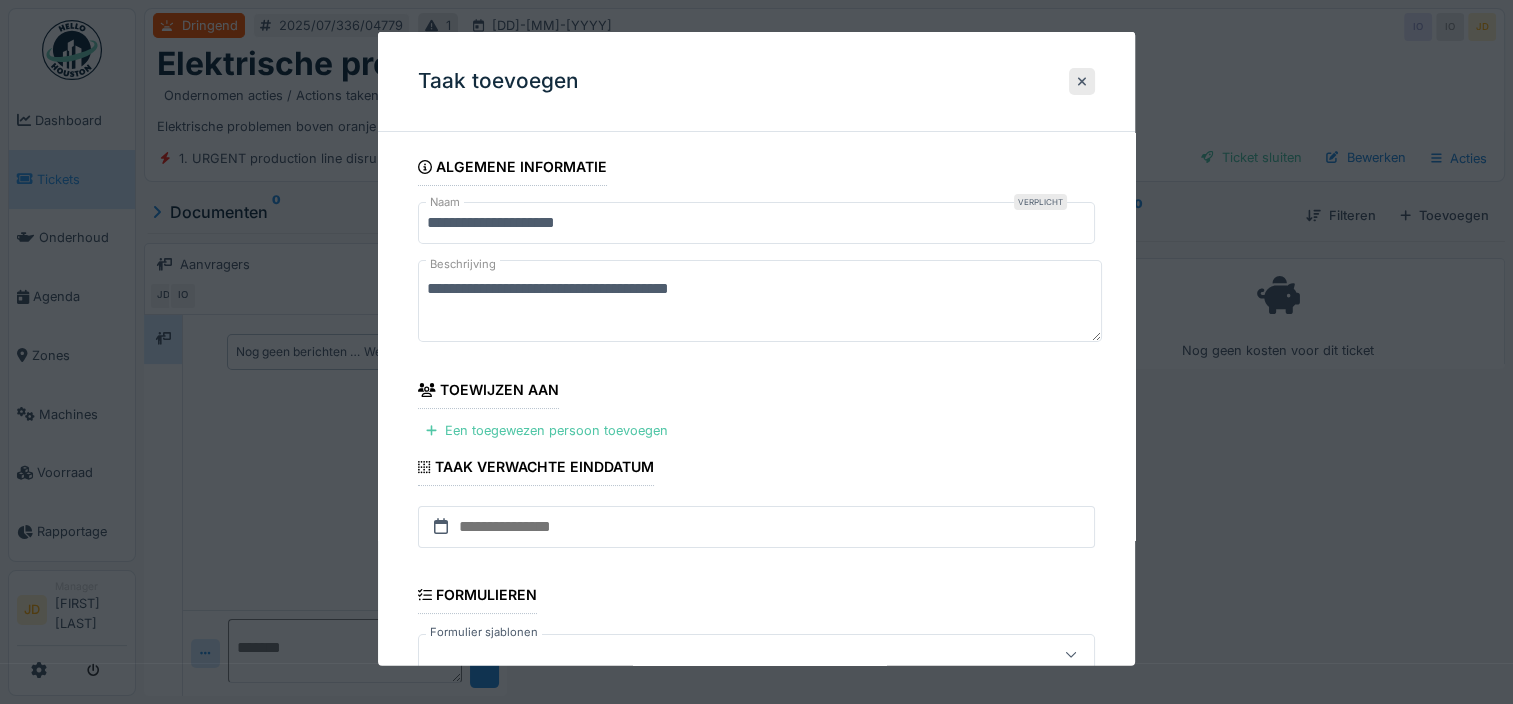click on "**********" at bounding box center (756, 517) 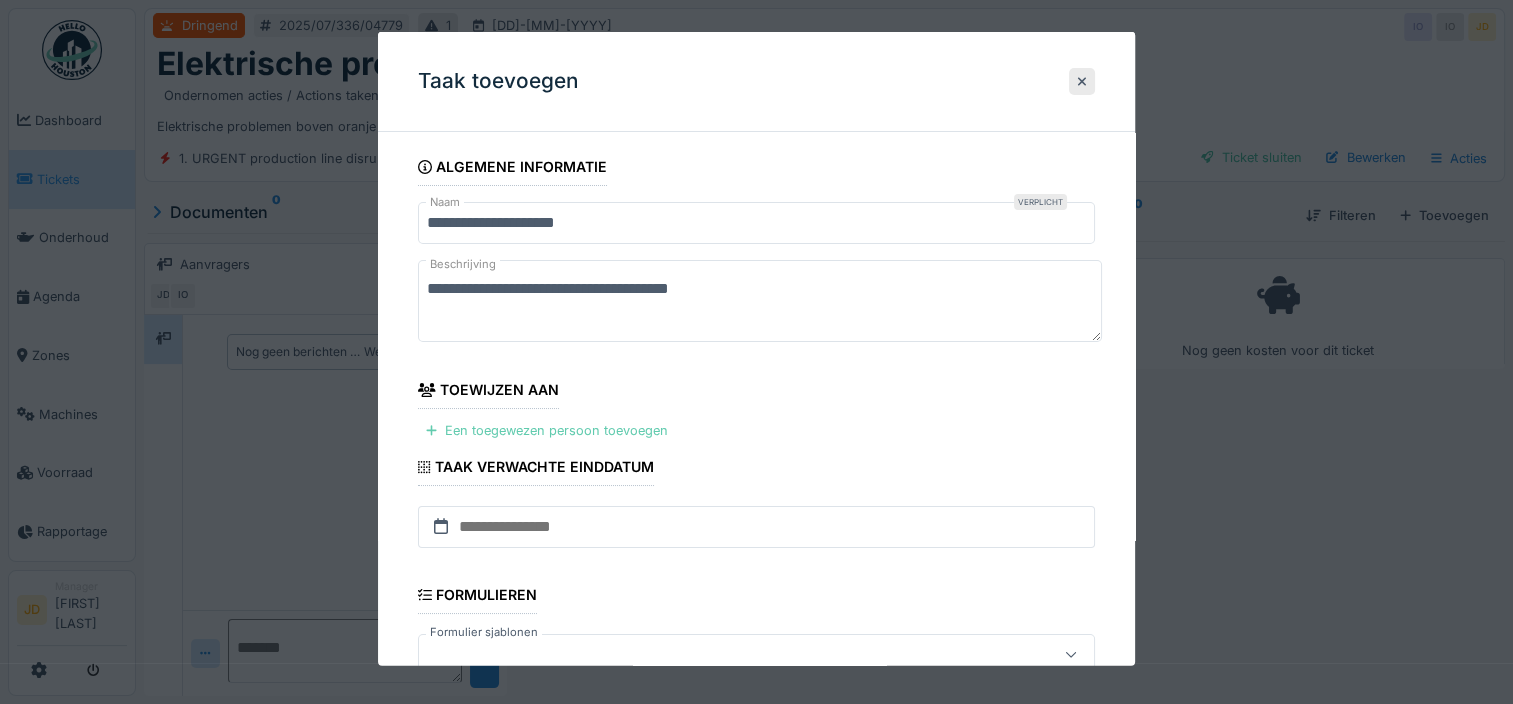 click on "Een toegewezen persoon toevoegen" at bounding box center (547, 430) 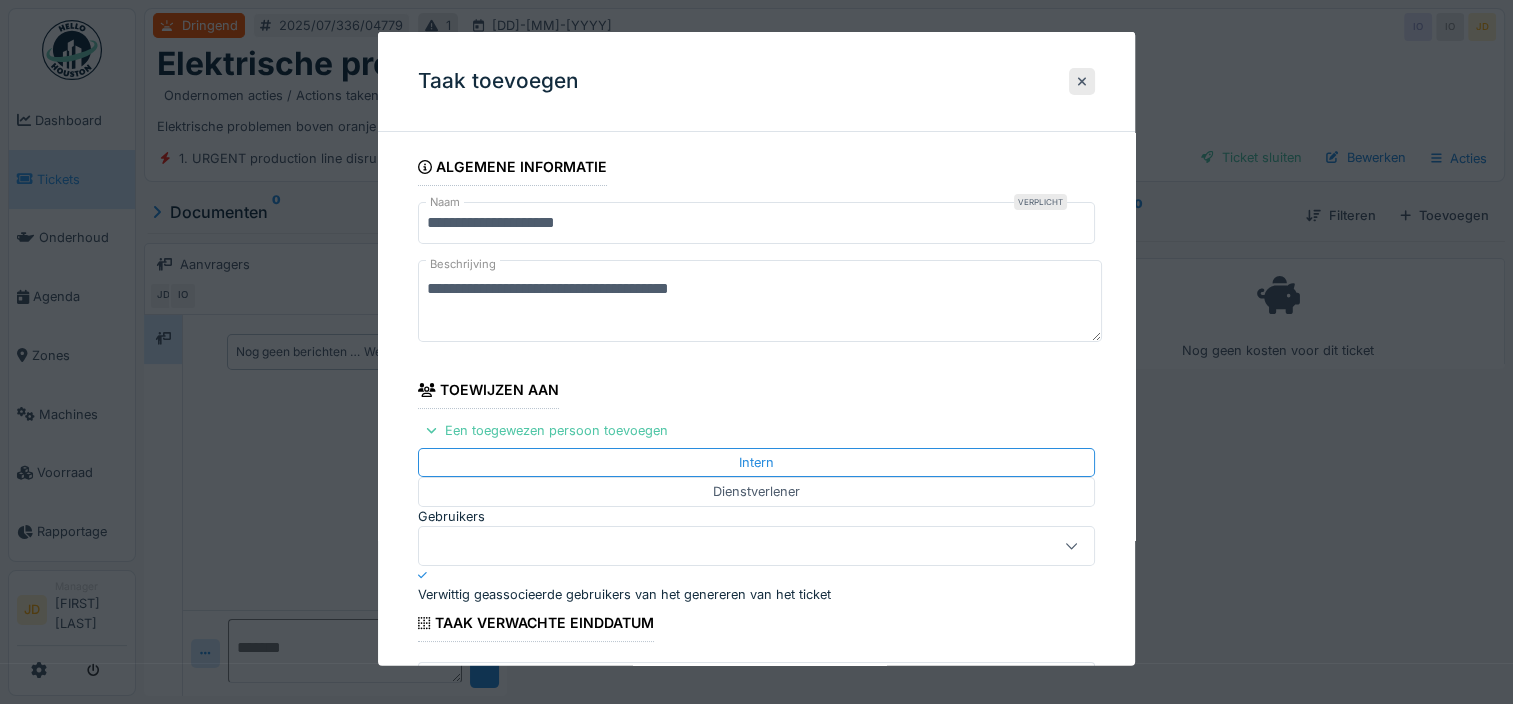 click at bounding box center [722, 545] 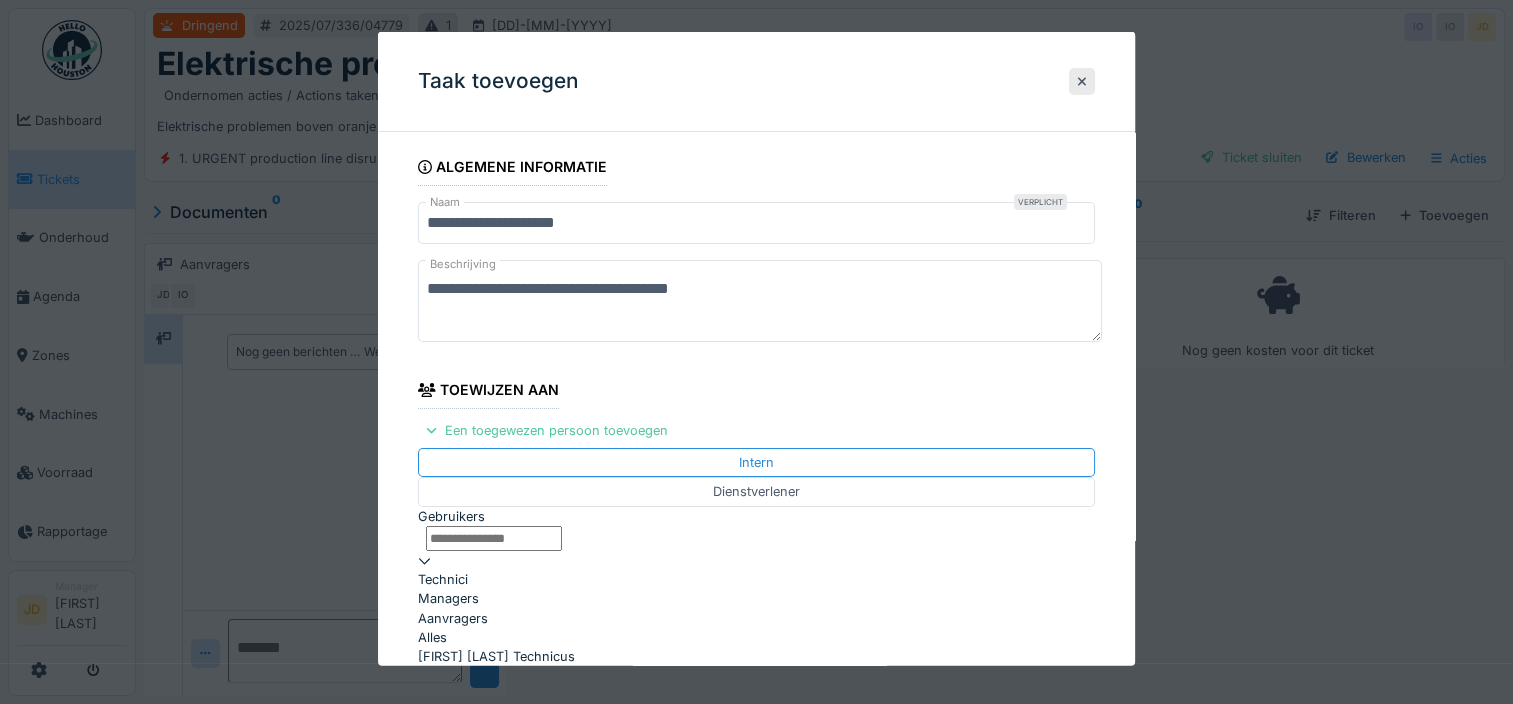 click on "Managers" at bounding box center [756, 598] 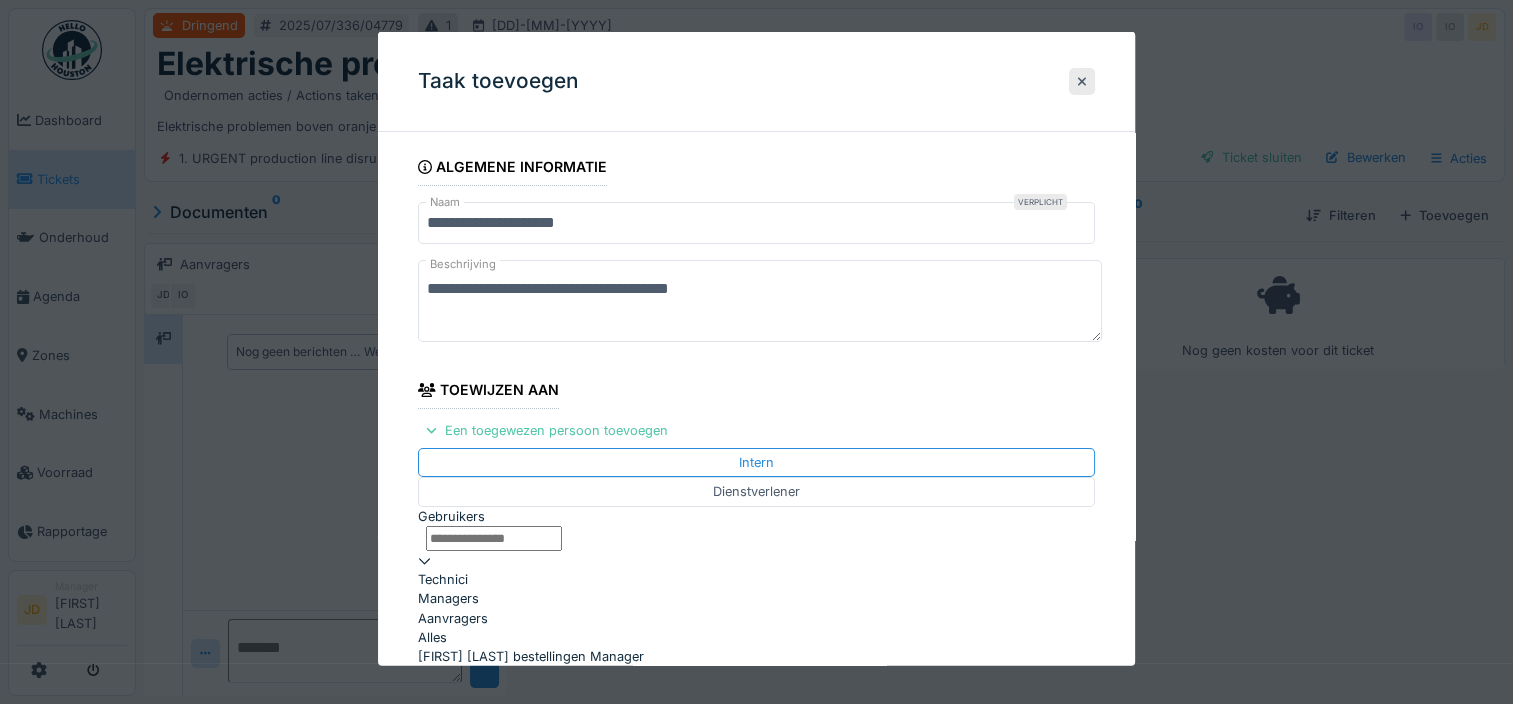 scroll, scrollTop: 400, scrollLeft: 0, axis: vertical 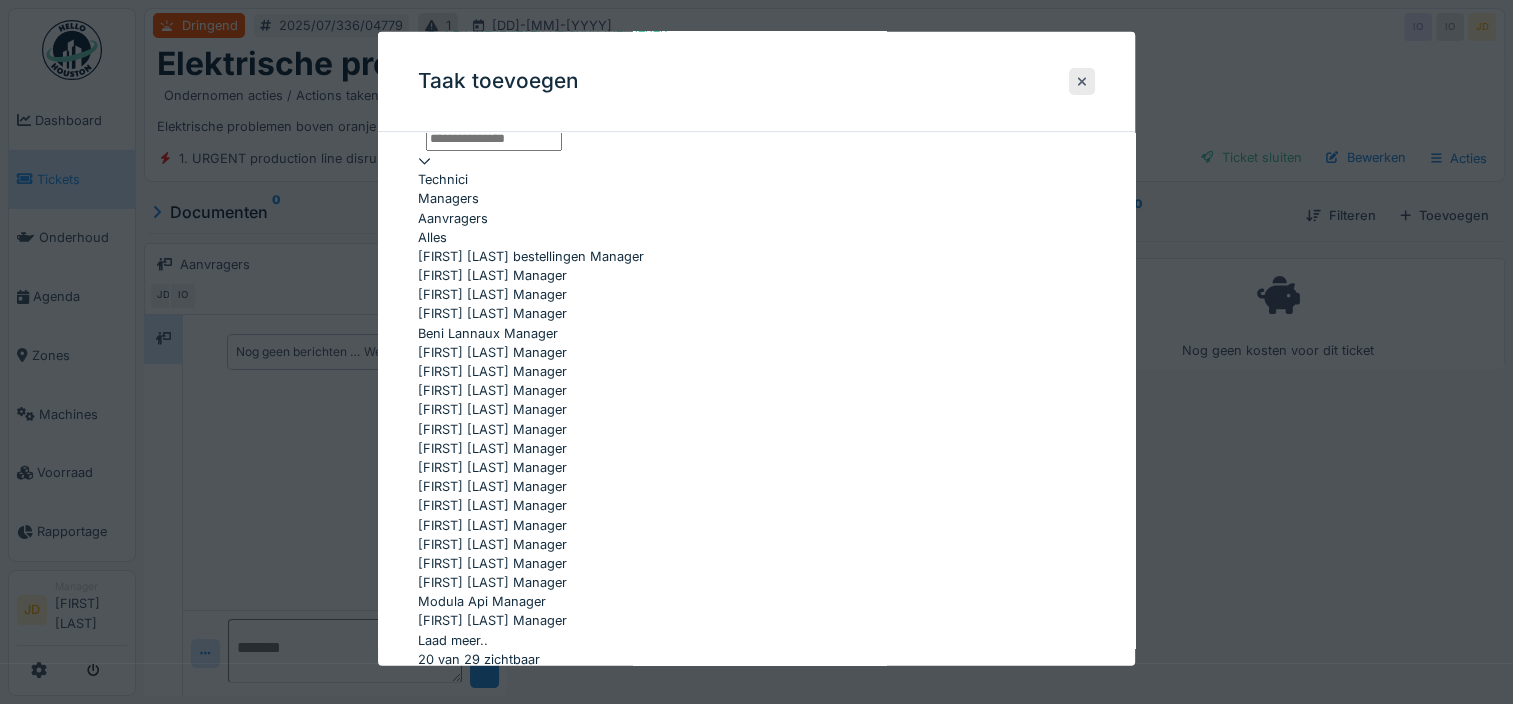 click on "Jasper De wit   Manager" at bounding box center [756, 409] 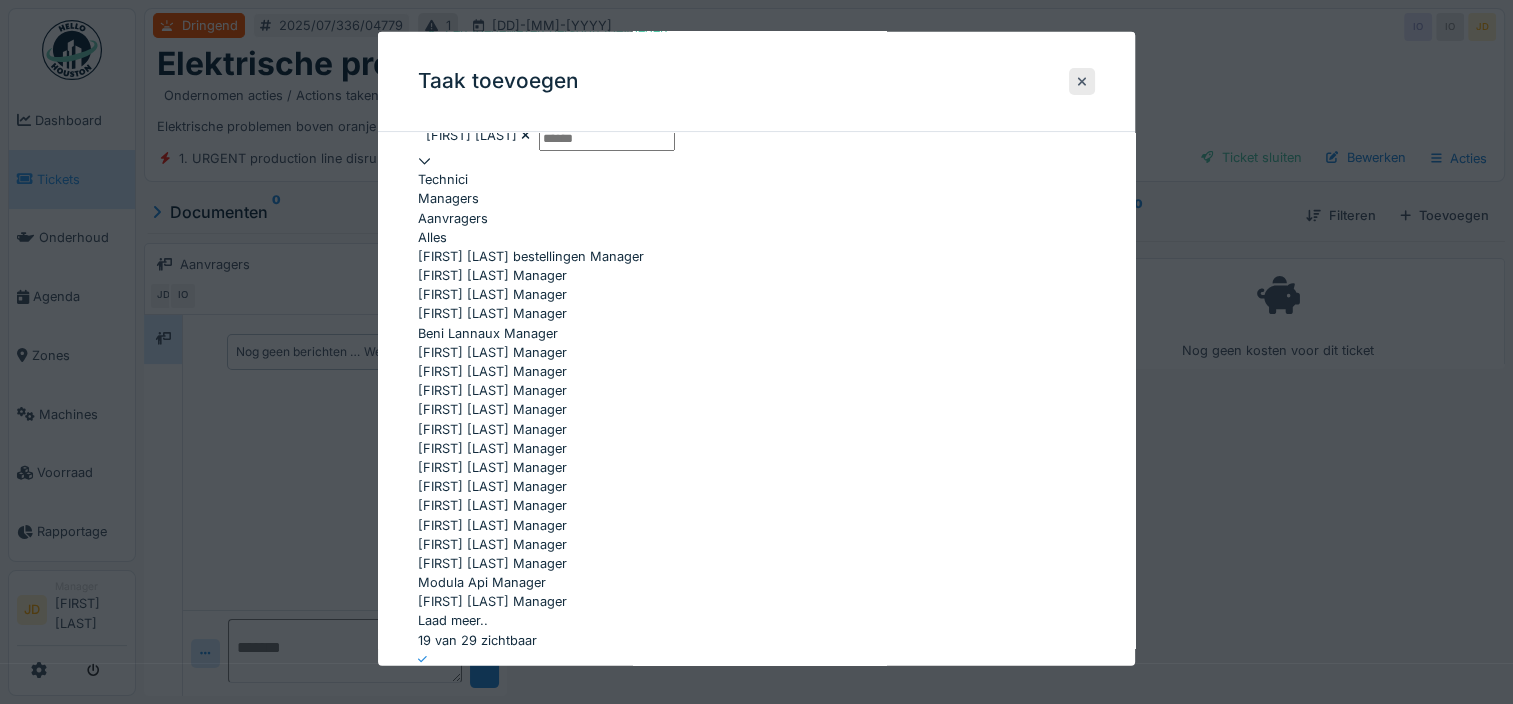 click 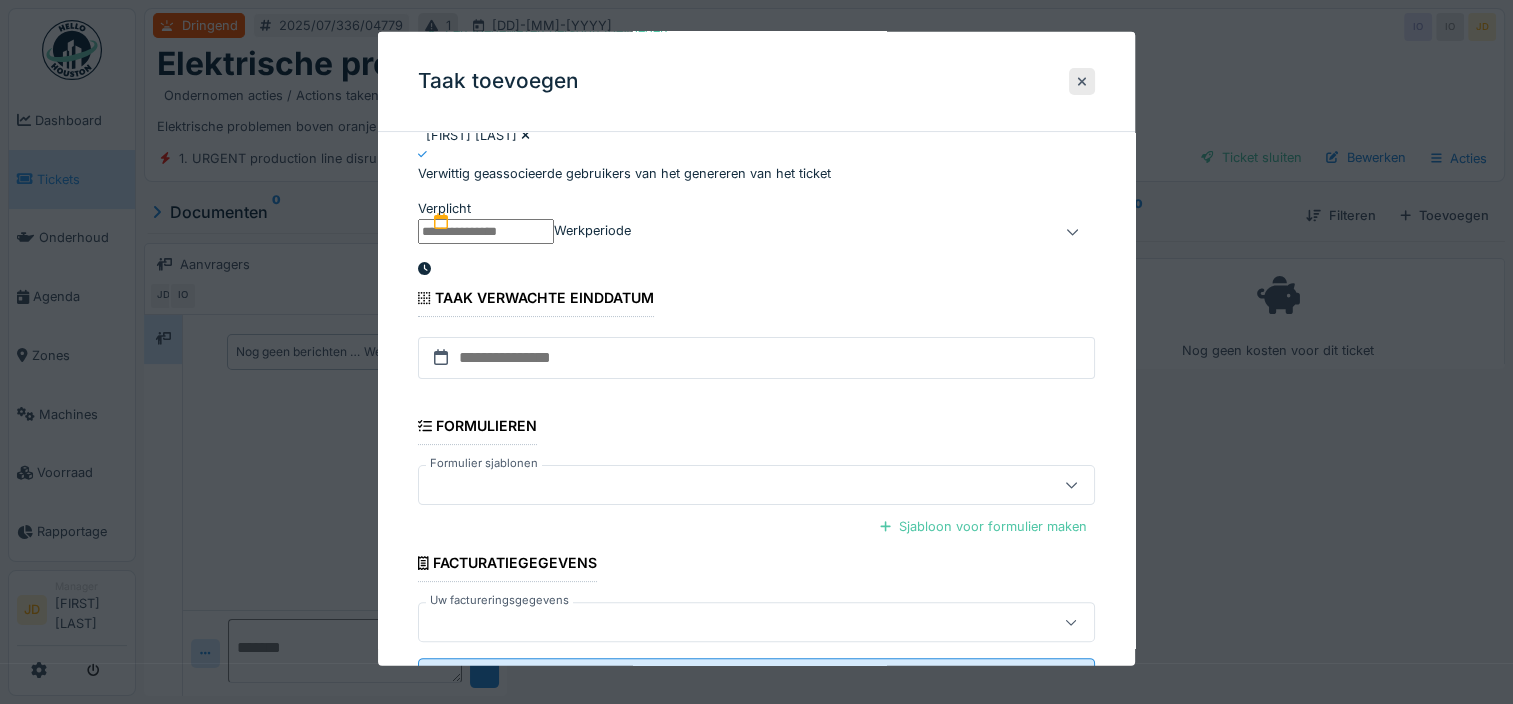 click at bounding box center (486, 230) 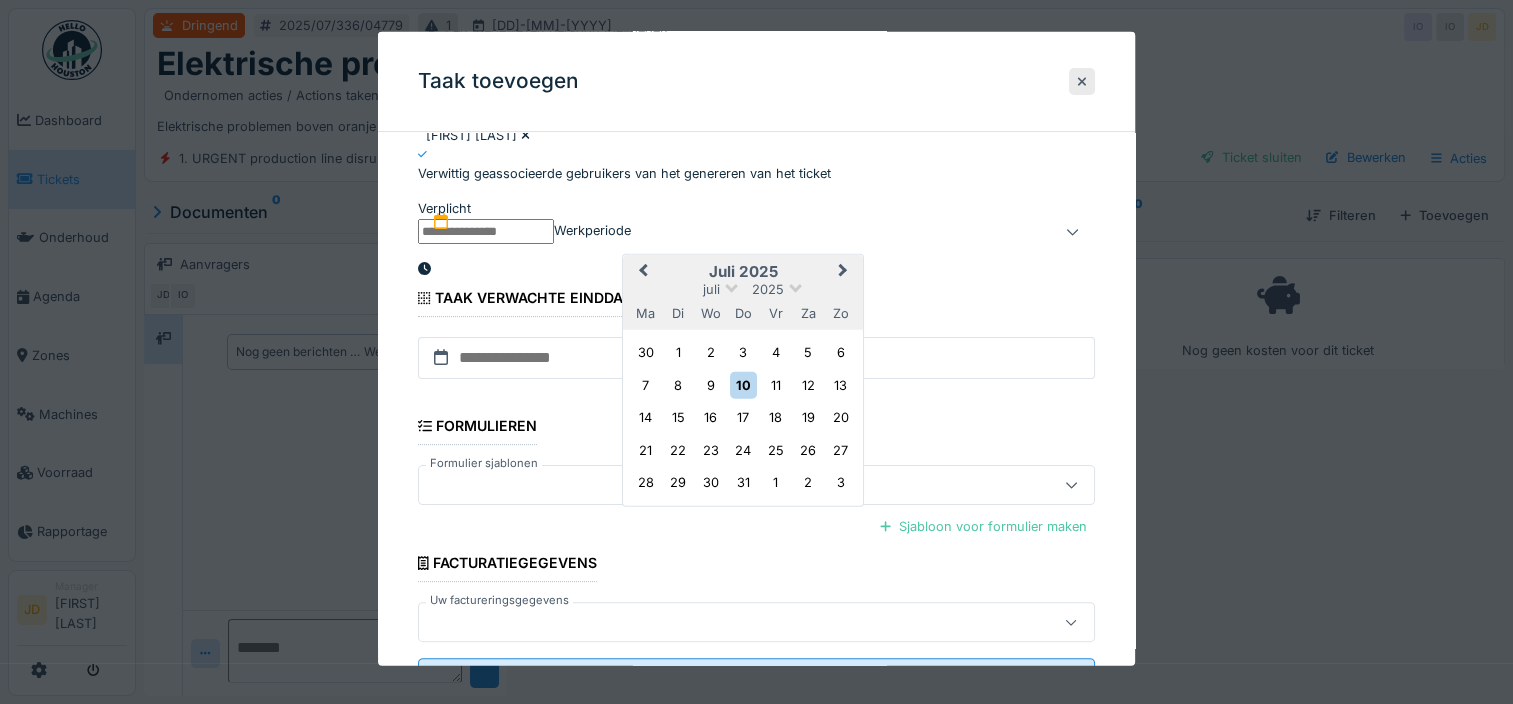 click on "juli 2025" at bounding box center (743, 271) 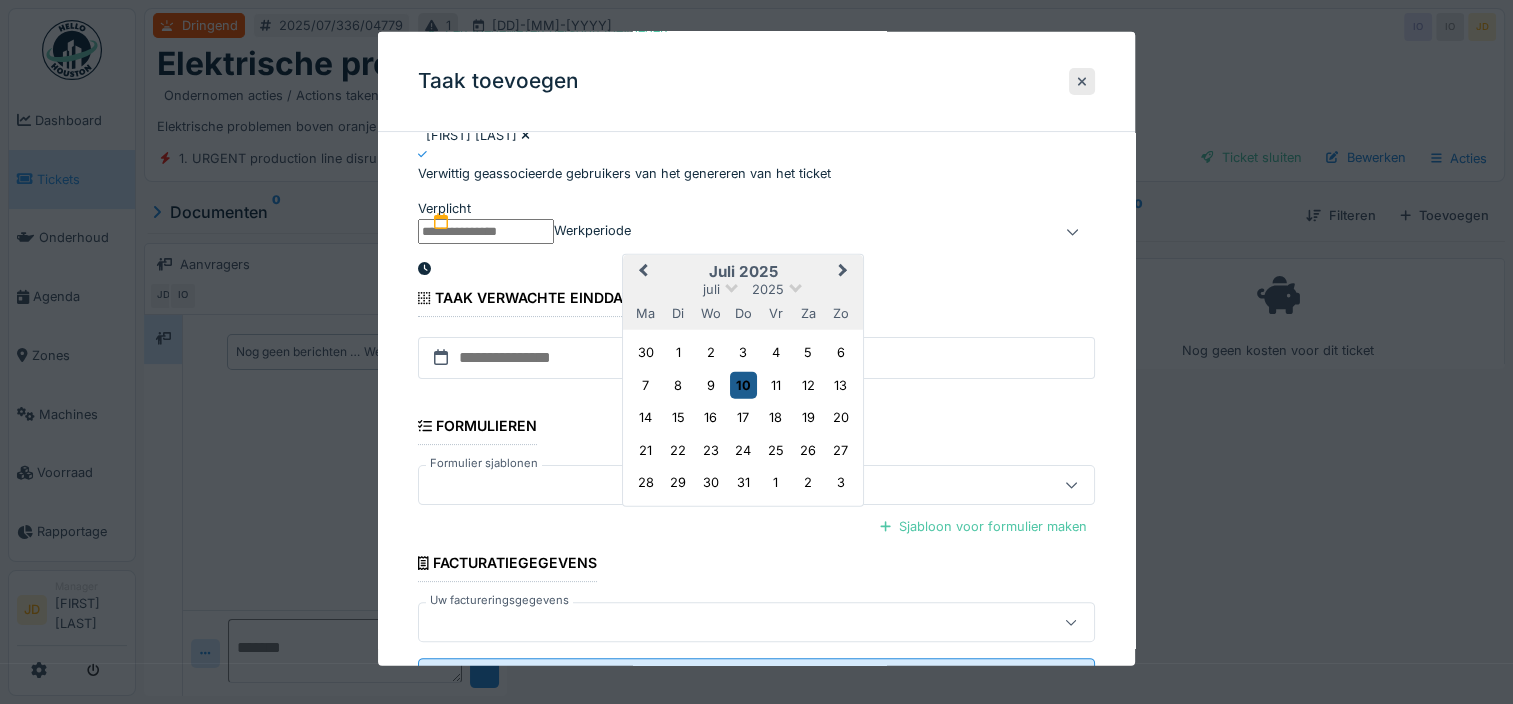 click on "10" at bounding box center [743, 384] 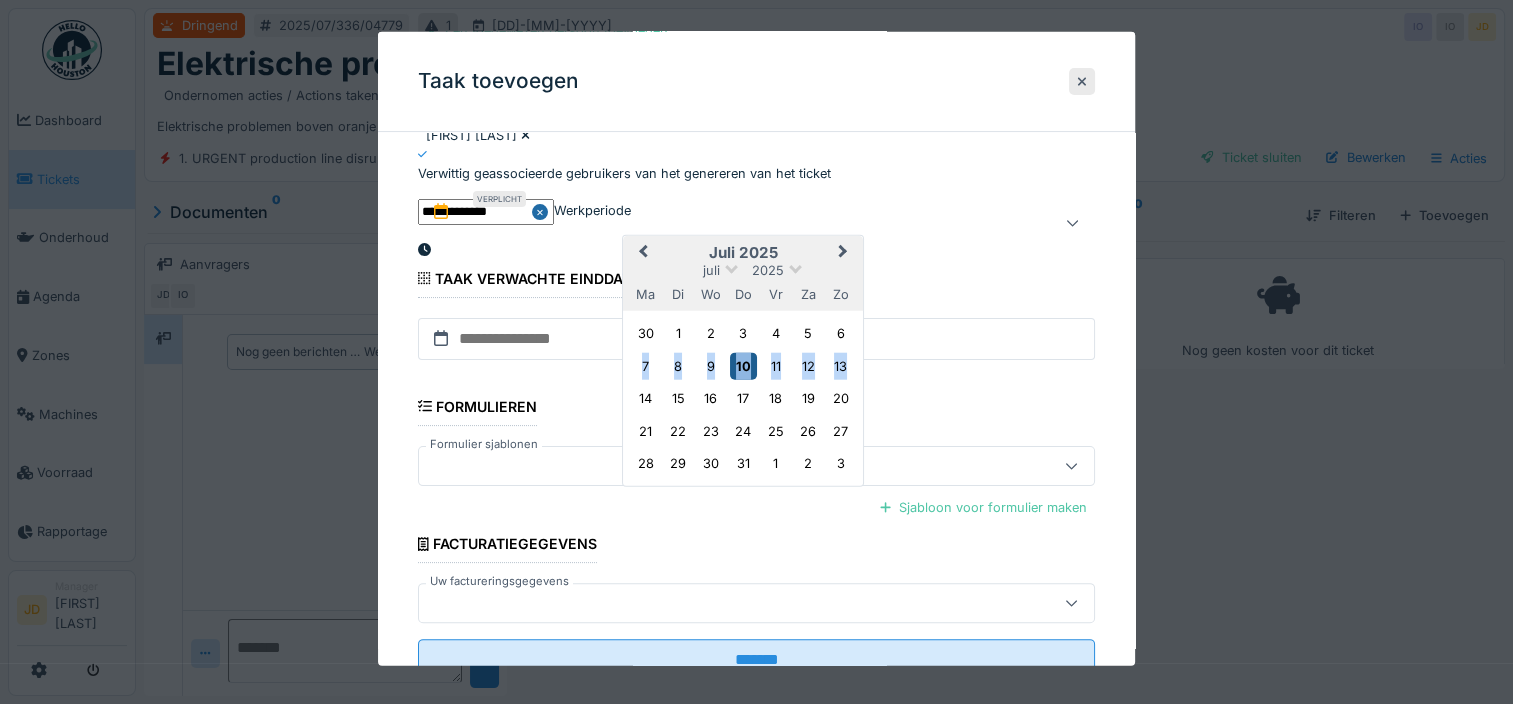 click on "10" at bounding box center [743, 365] 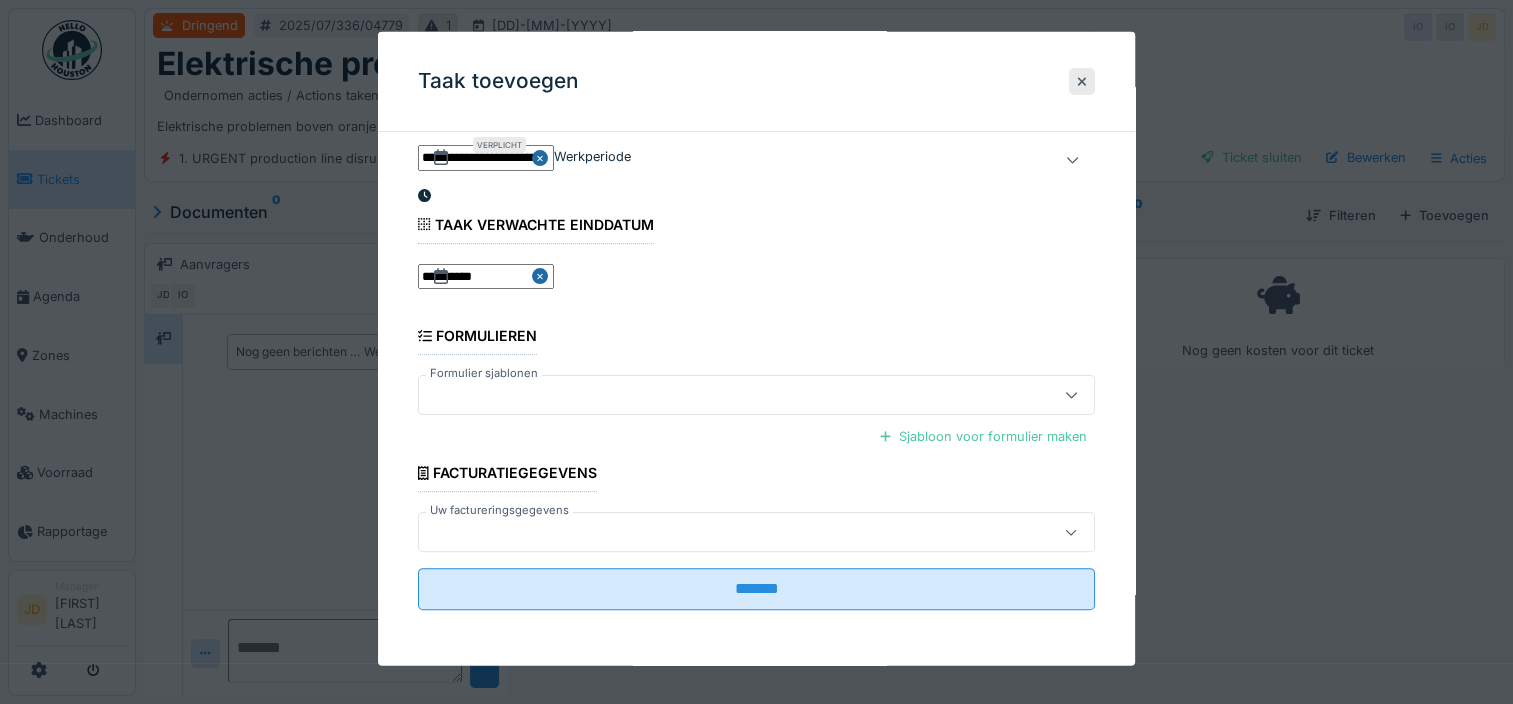 scroll, scrollTop: 505, scrollLeft: 0, axis: vertical 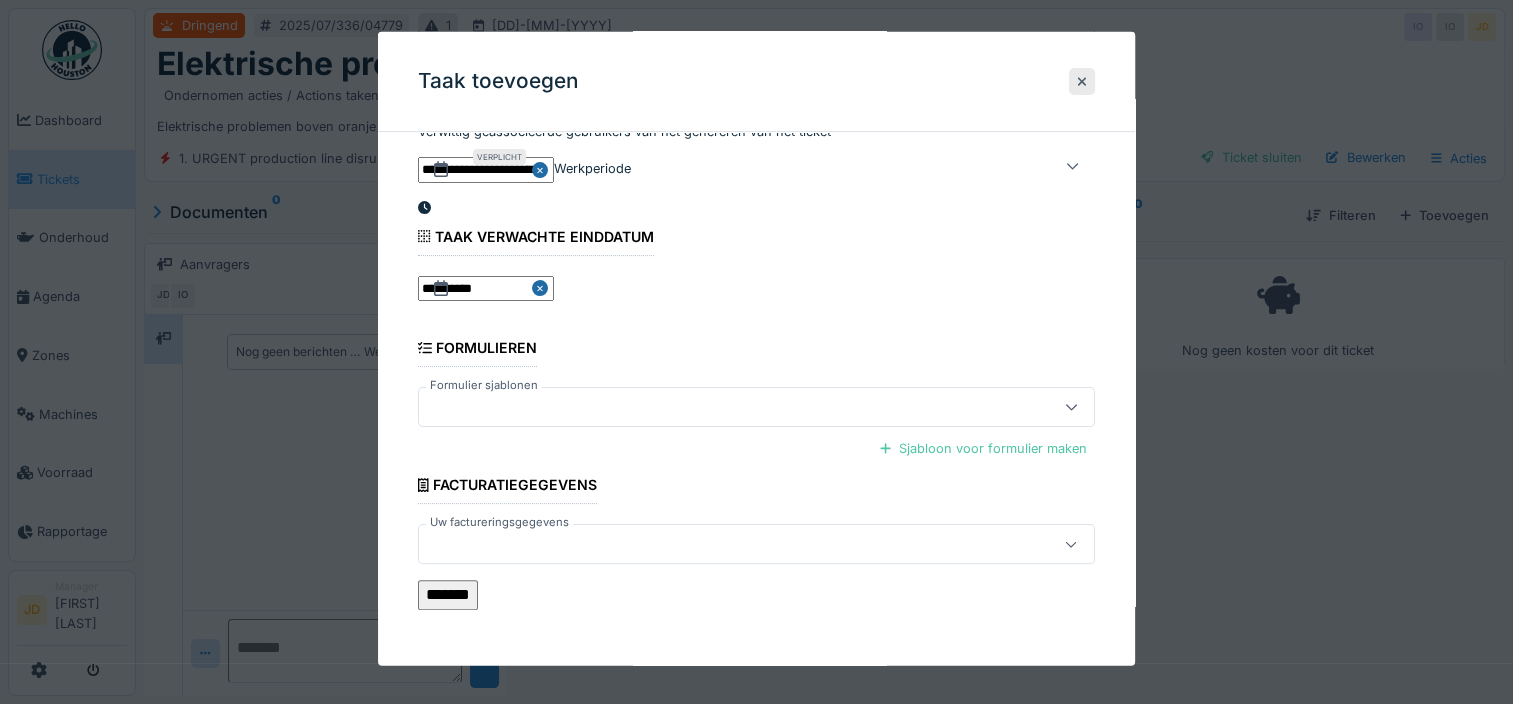 click on "*******" at bounding box center (448, 595) 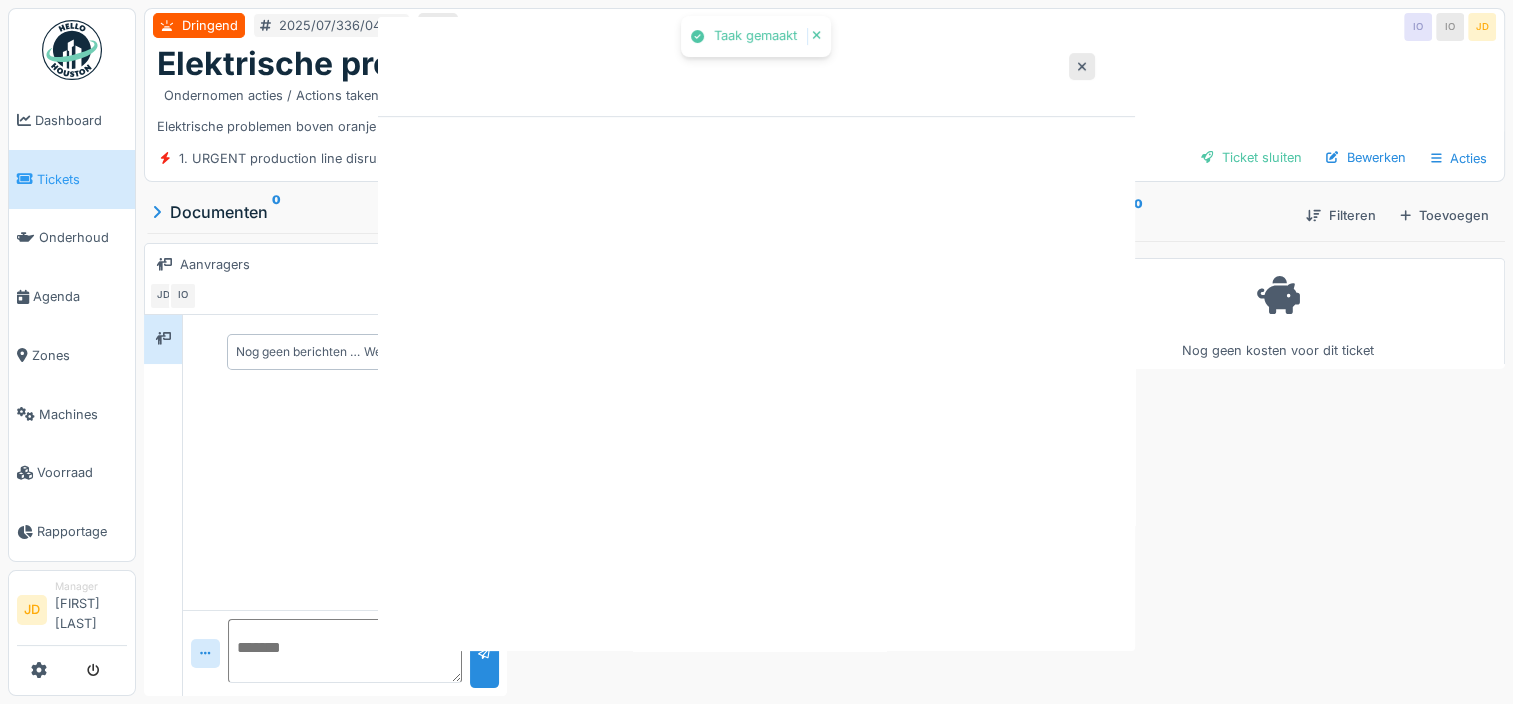 scroll, scrollTop: 0, scrollLeft: 0, axis: both 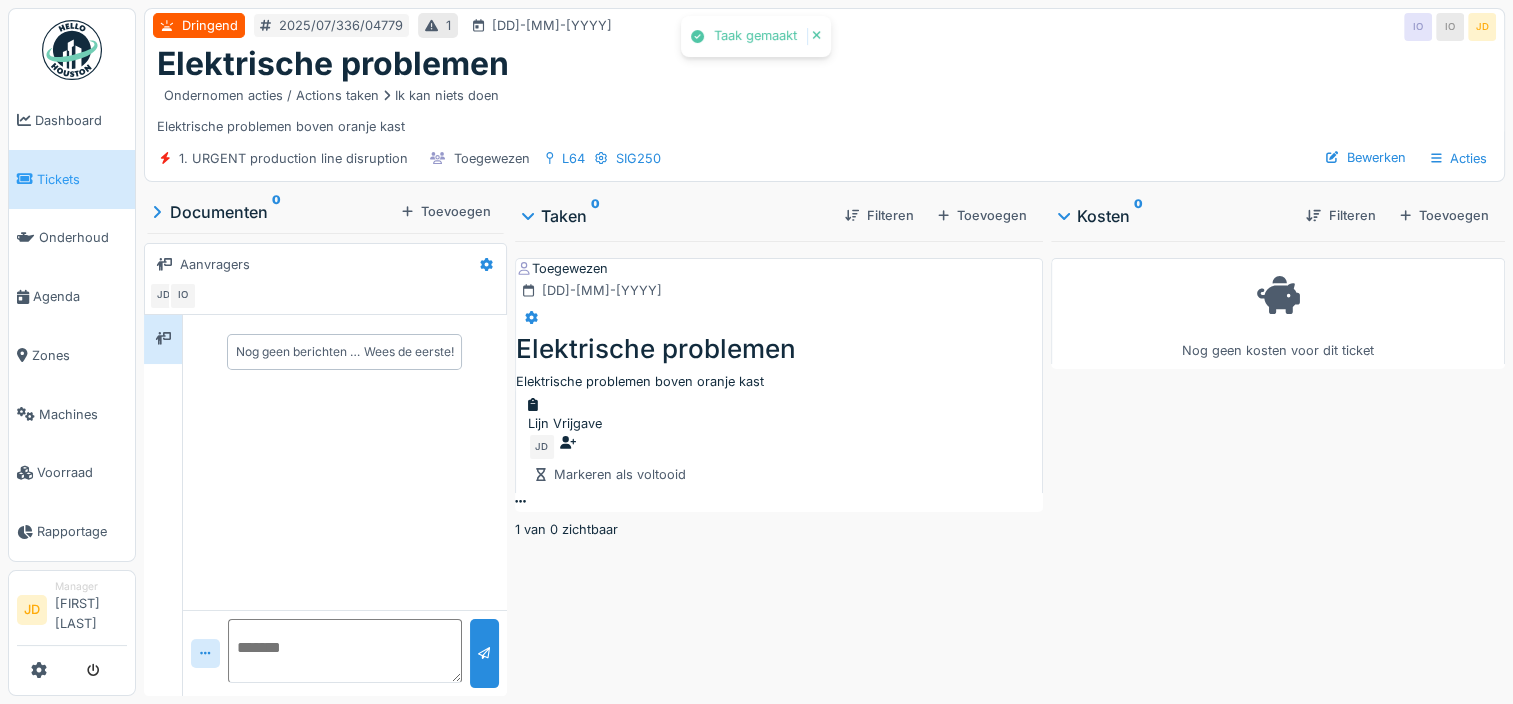 click on "Lijn Vrijgave" at bounding box center (779, 414) 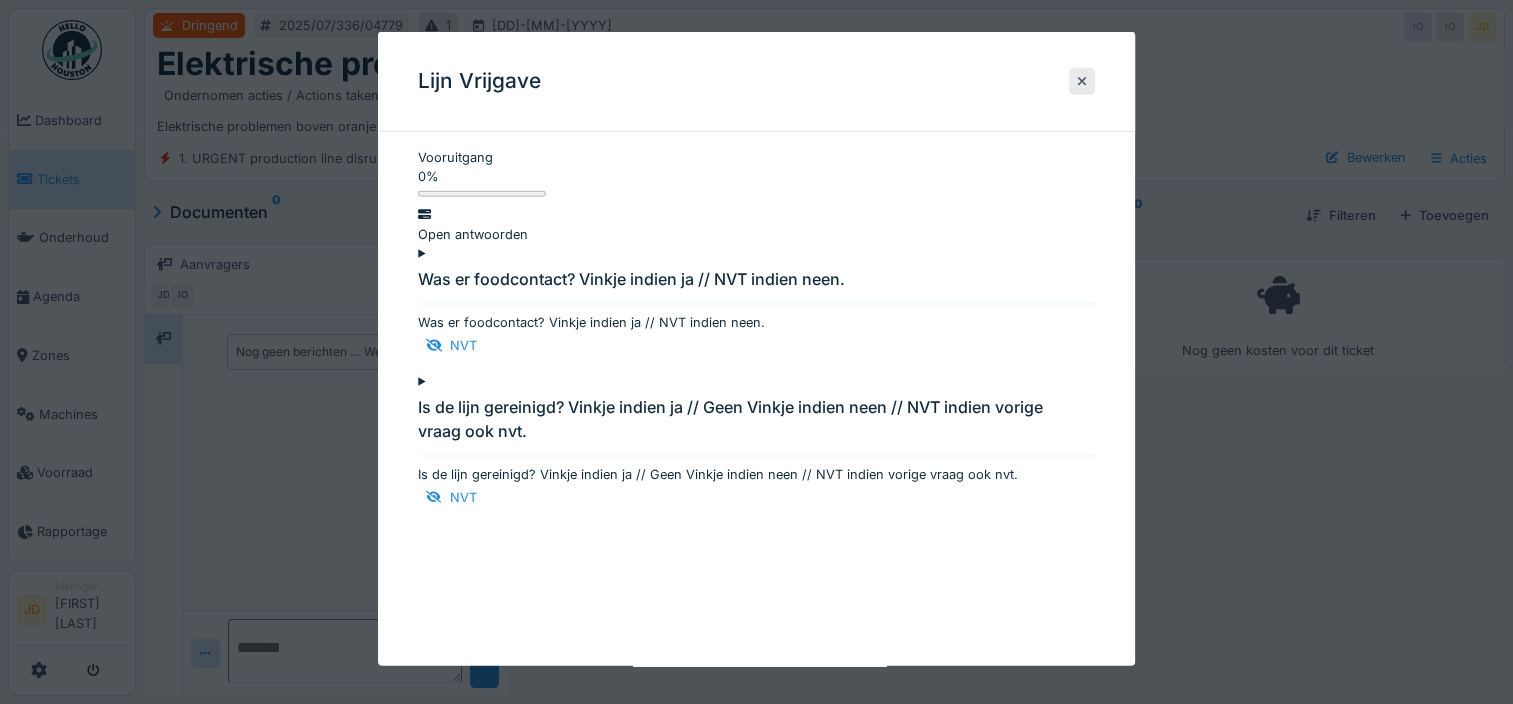 click at bounding box center (756, 464) 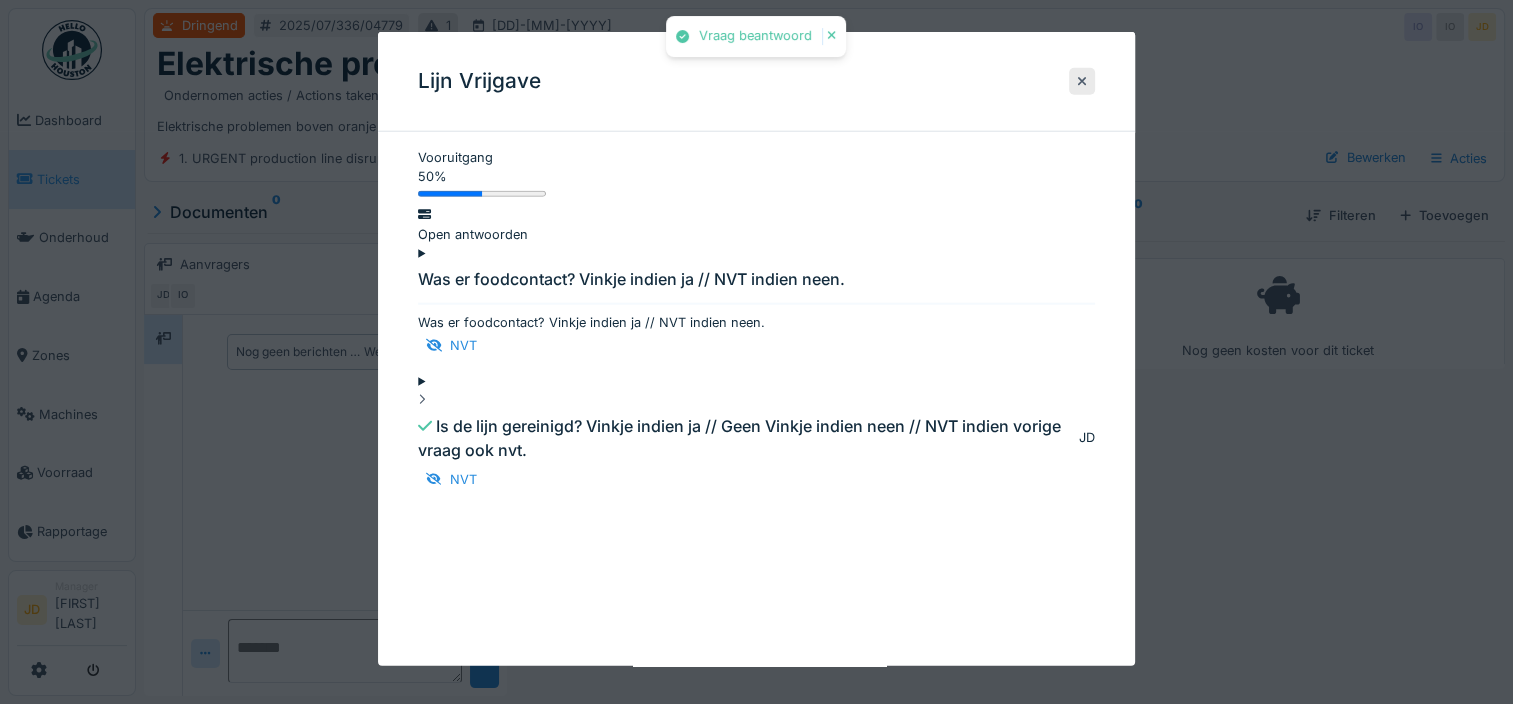 click at bounding box center (756, 313) 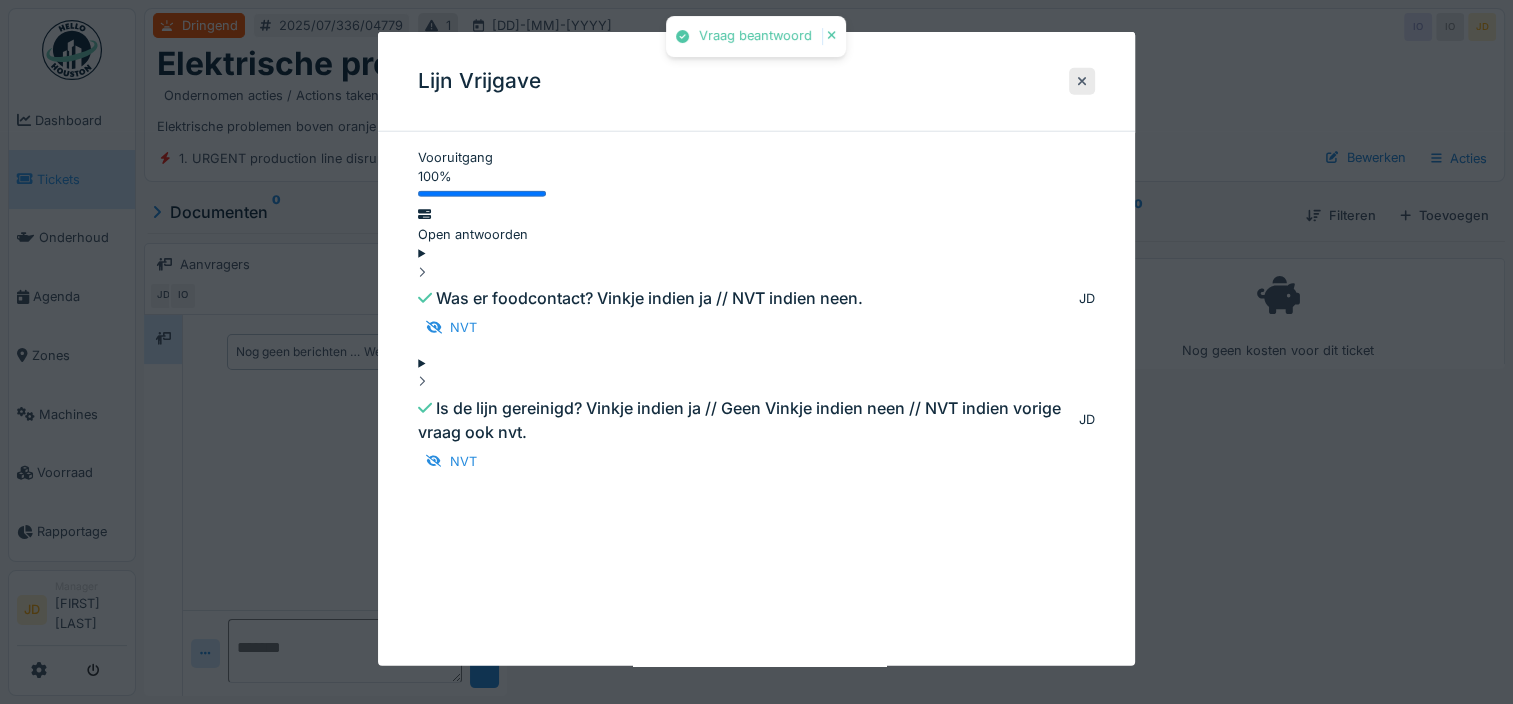 click at bounding box center (756, 352) 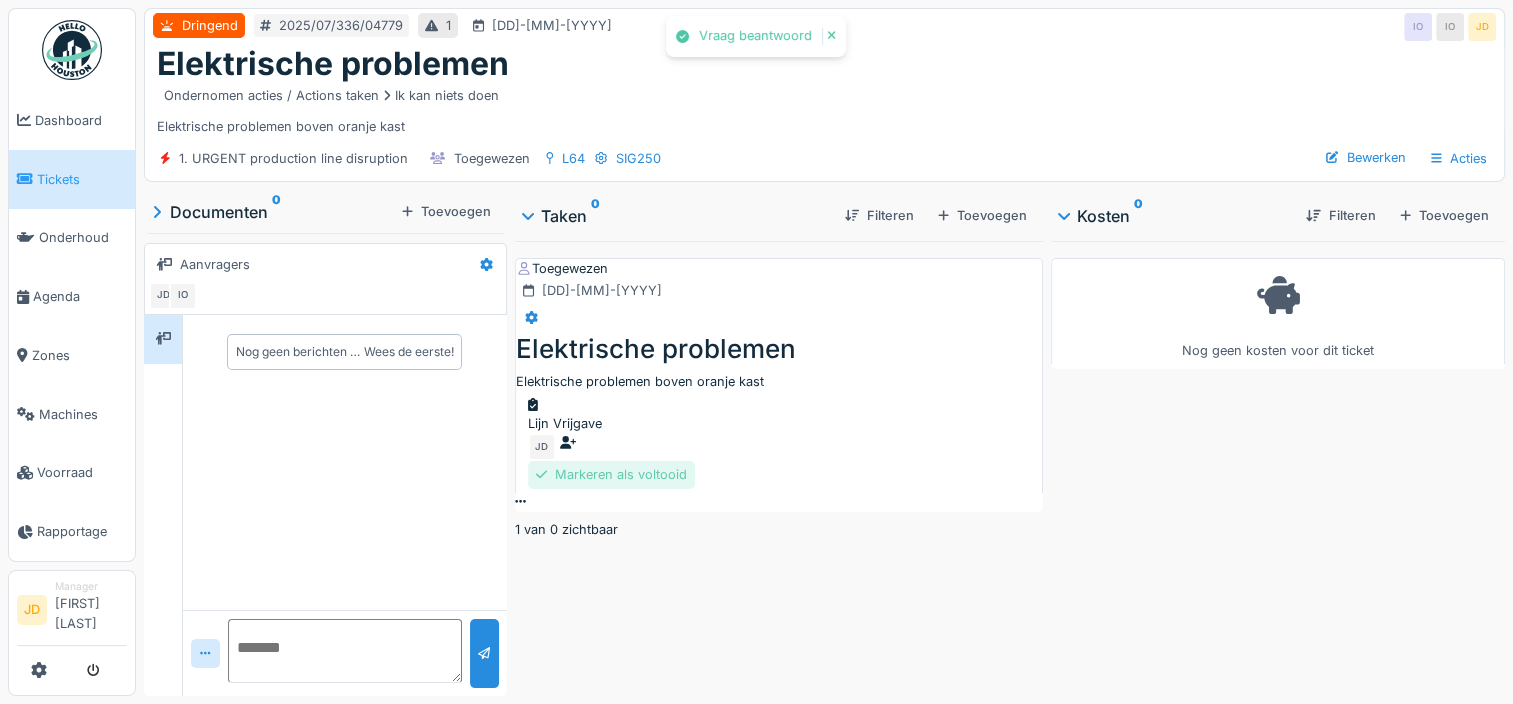 click on "Markeren als voltooid" at bounding box center [611, 474] 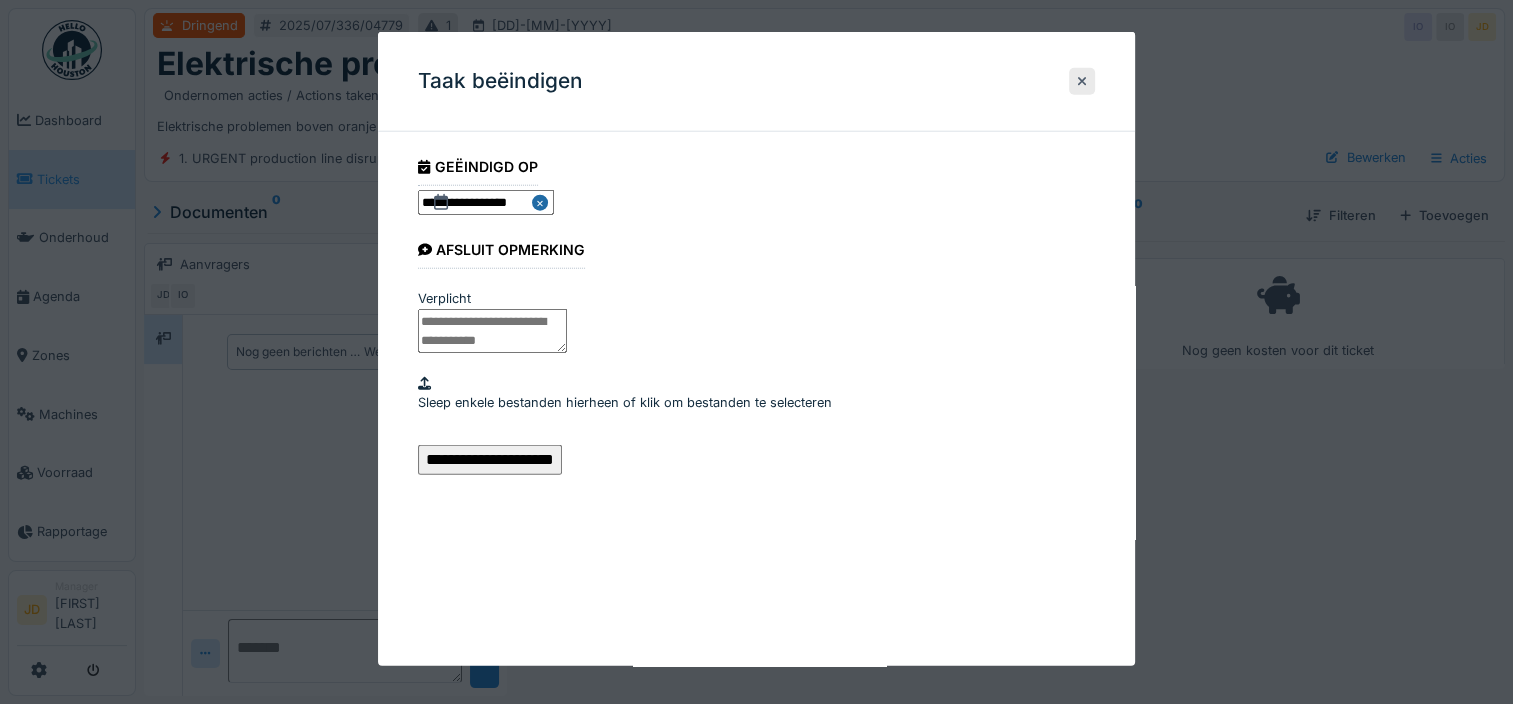 click at bounding box center [492, 330] 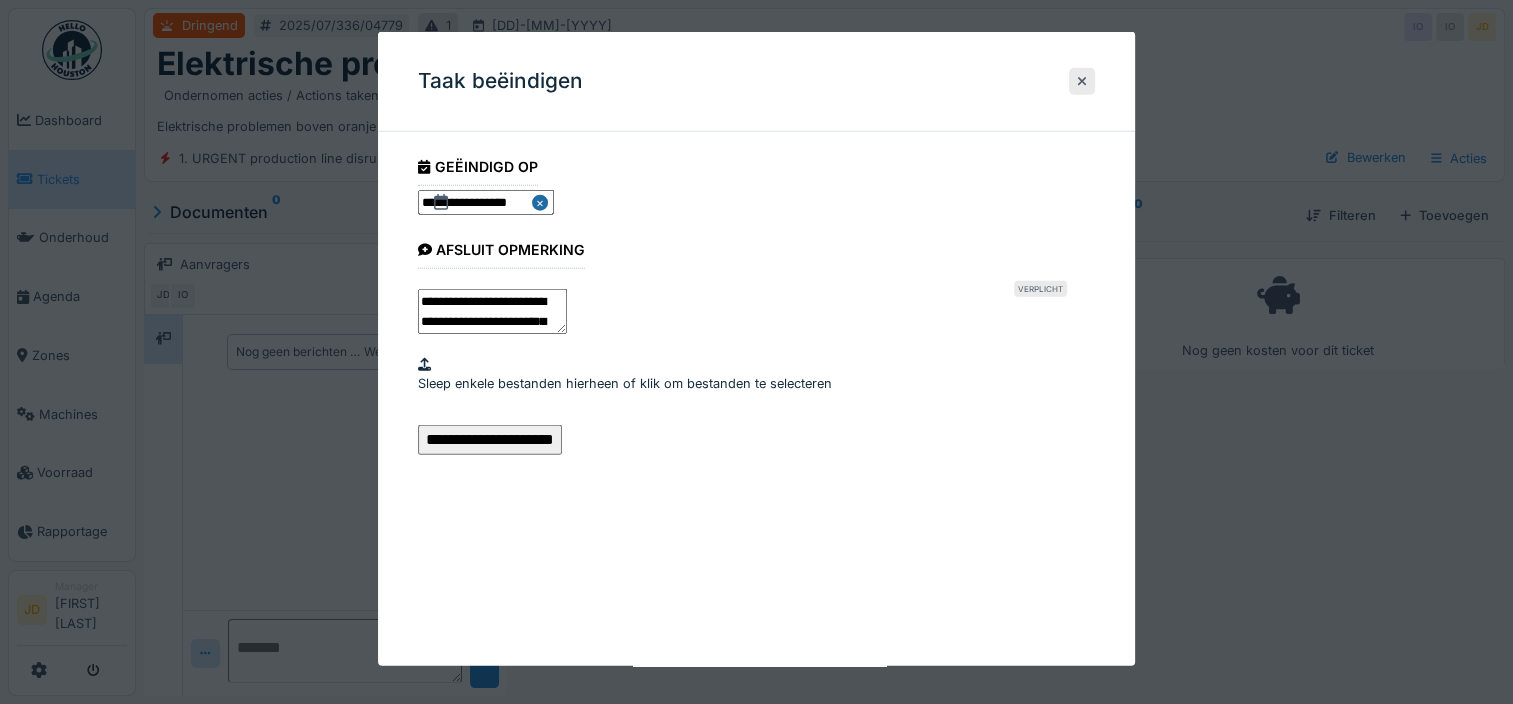 scroll, scrollTop: 180, scrollLeft: 0, axis: vertical 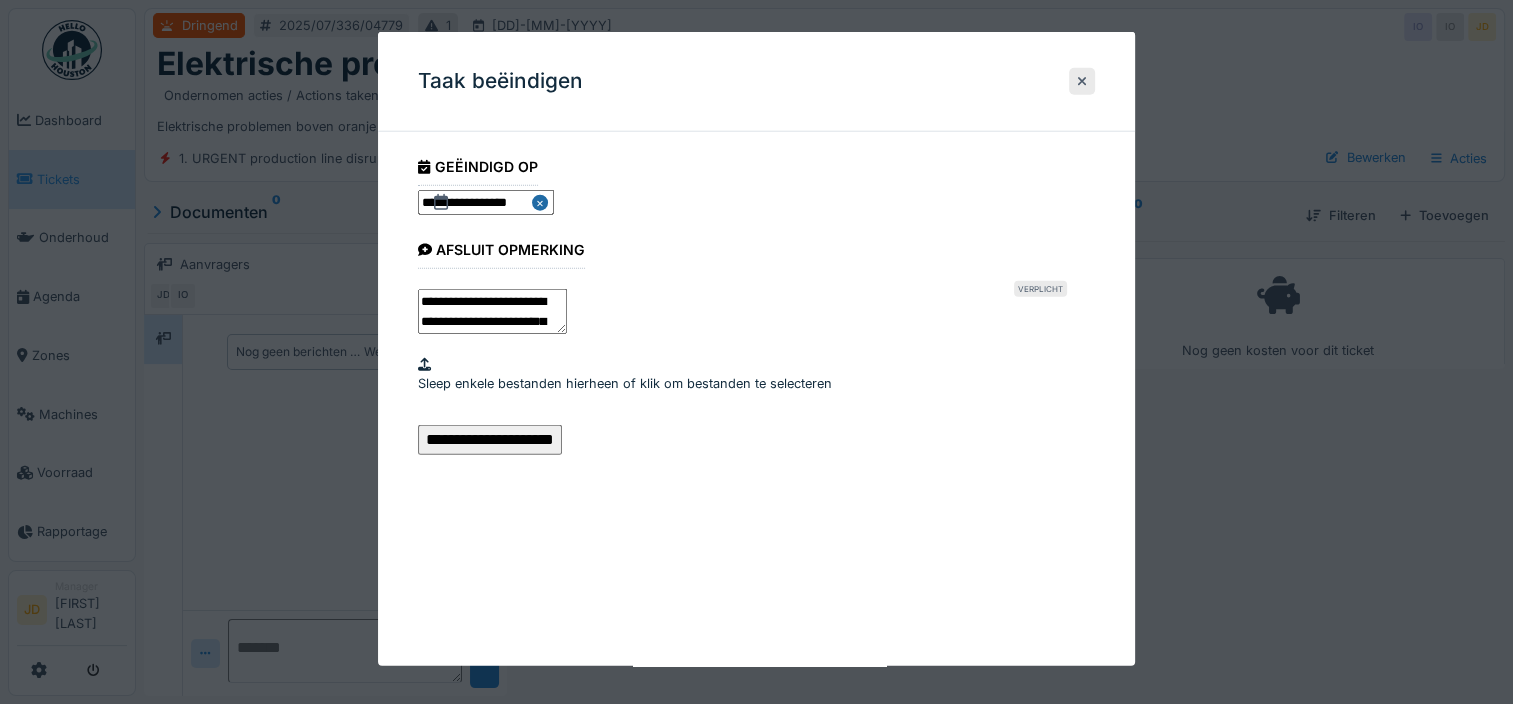 type on "**********" 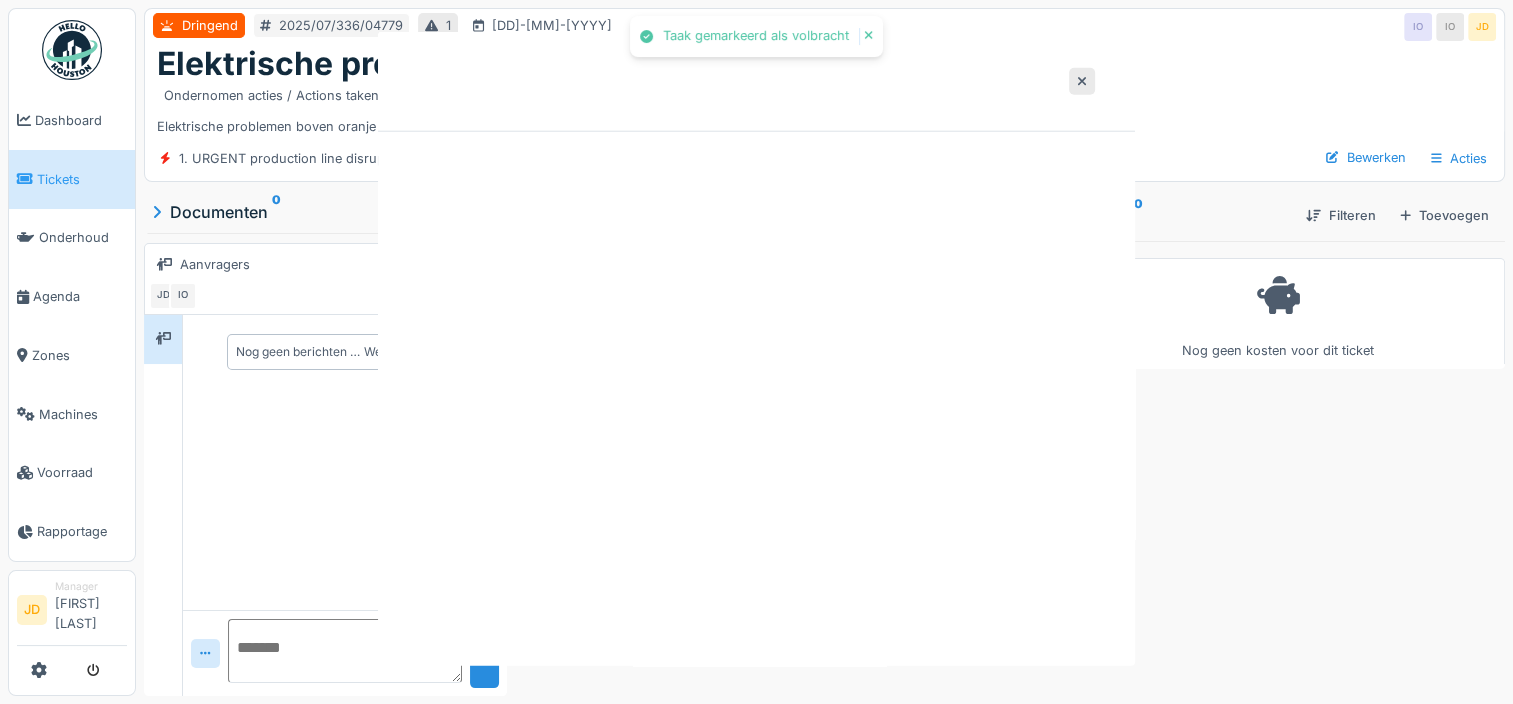 scroll, scrollTop: 0, scrollLeft: 0, axis: both 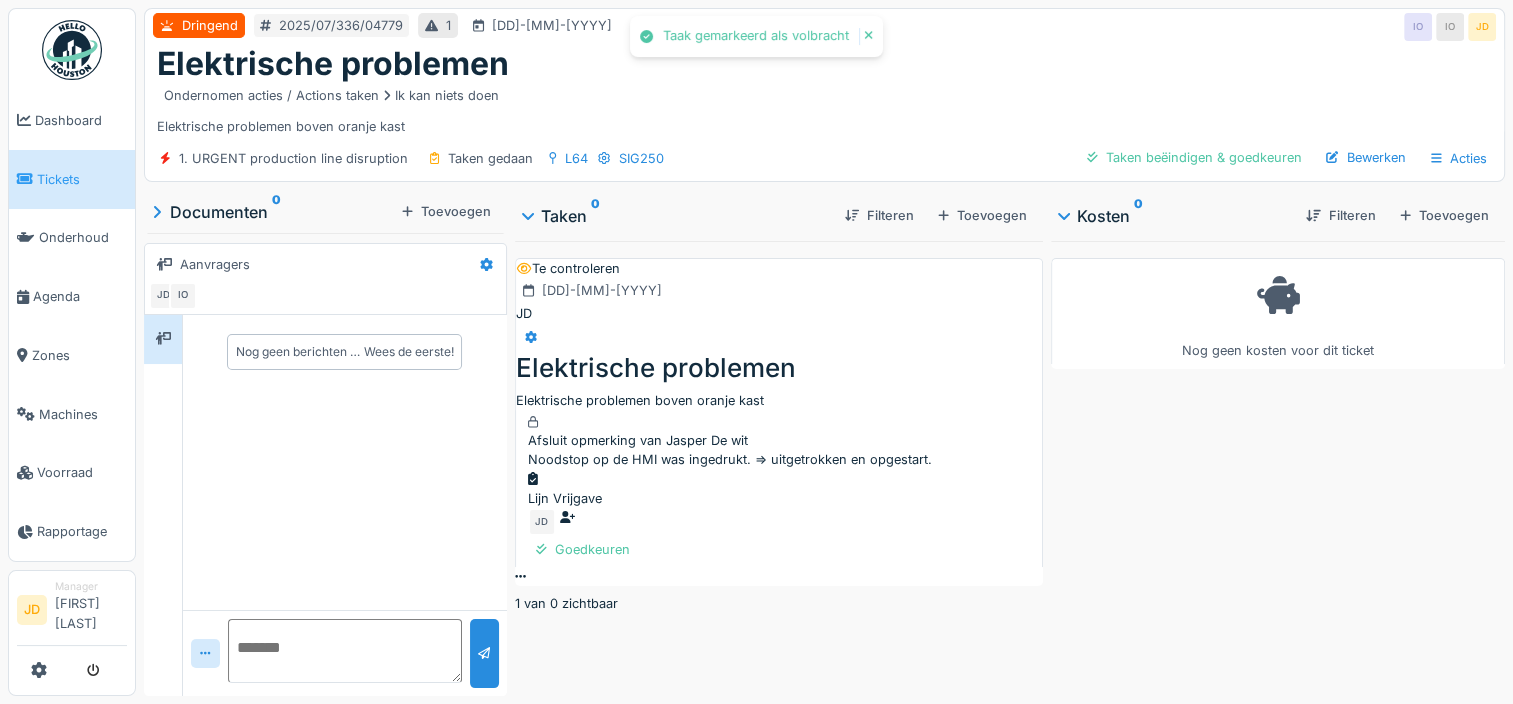 click on "Afsluit opmerking van Jasper De wit Noodstop op de HMI was ingedrukt. => uitgetrokken en opgestart. Lijn Vrijgave JD Goedkeuren" at bounding box center (779, 488) 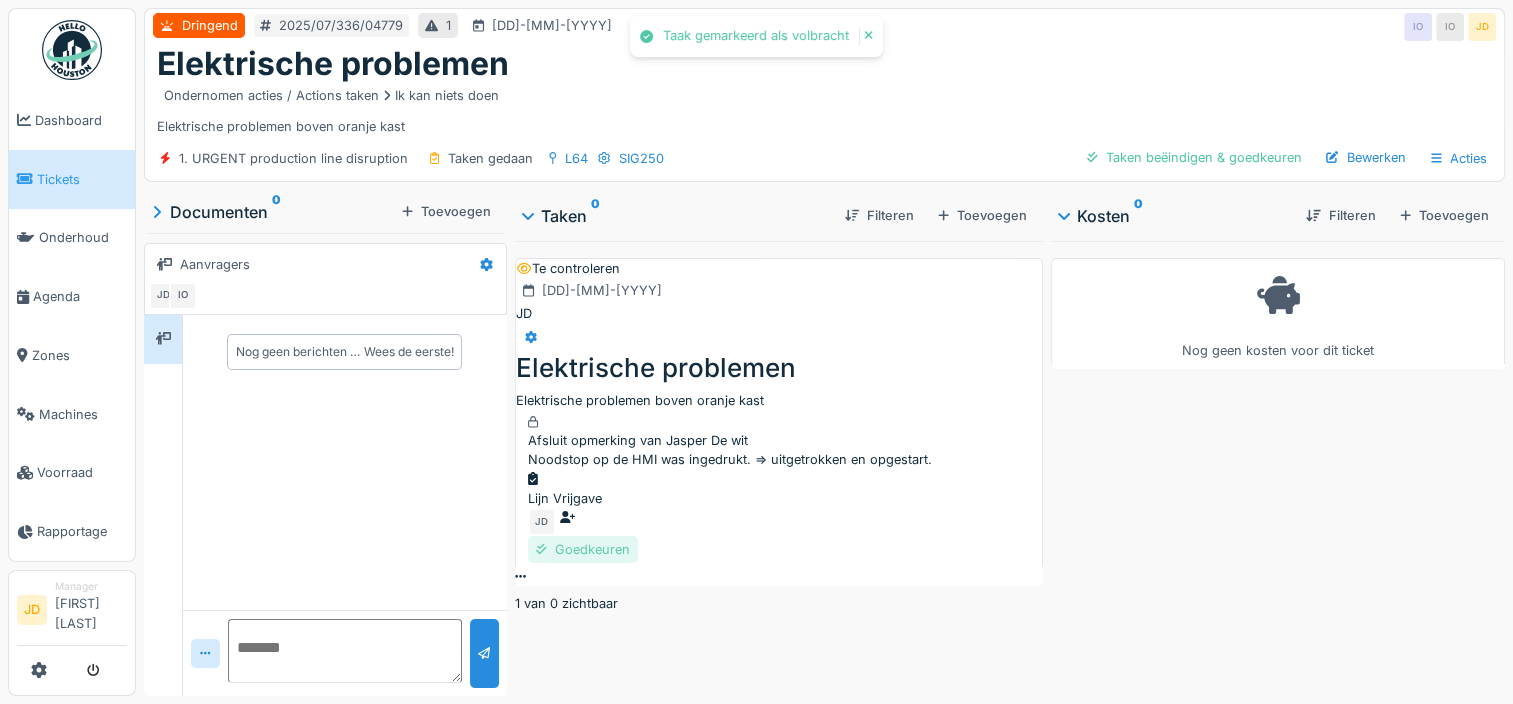 click on "Goedkeuren" at bounding box center (583, 549) 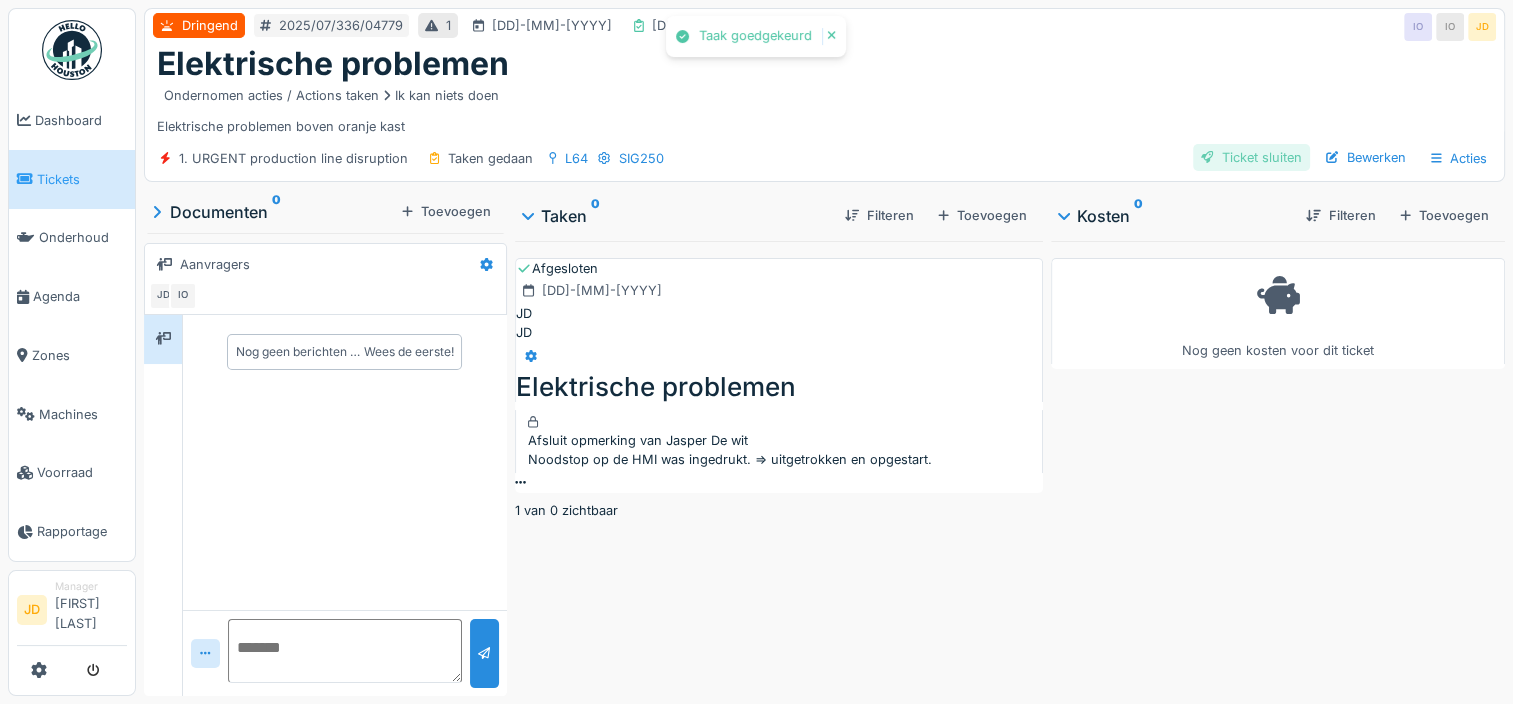 click at bounding box center [1207, 157] 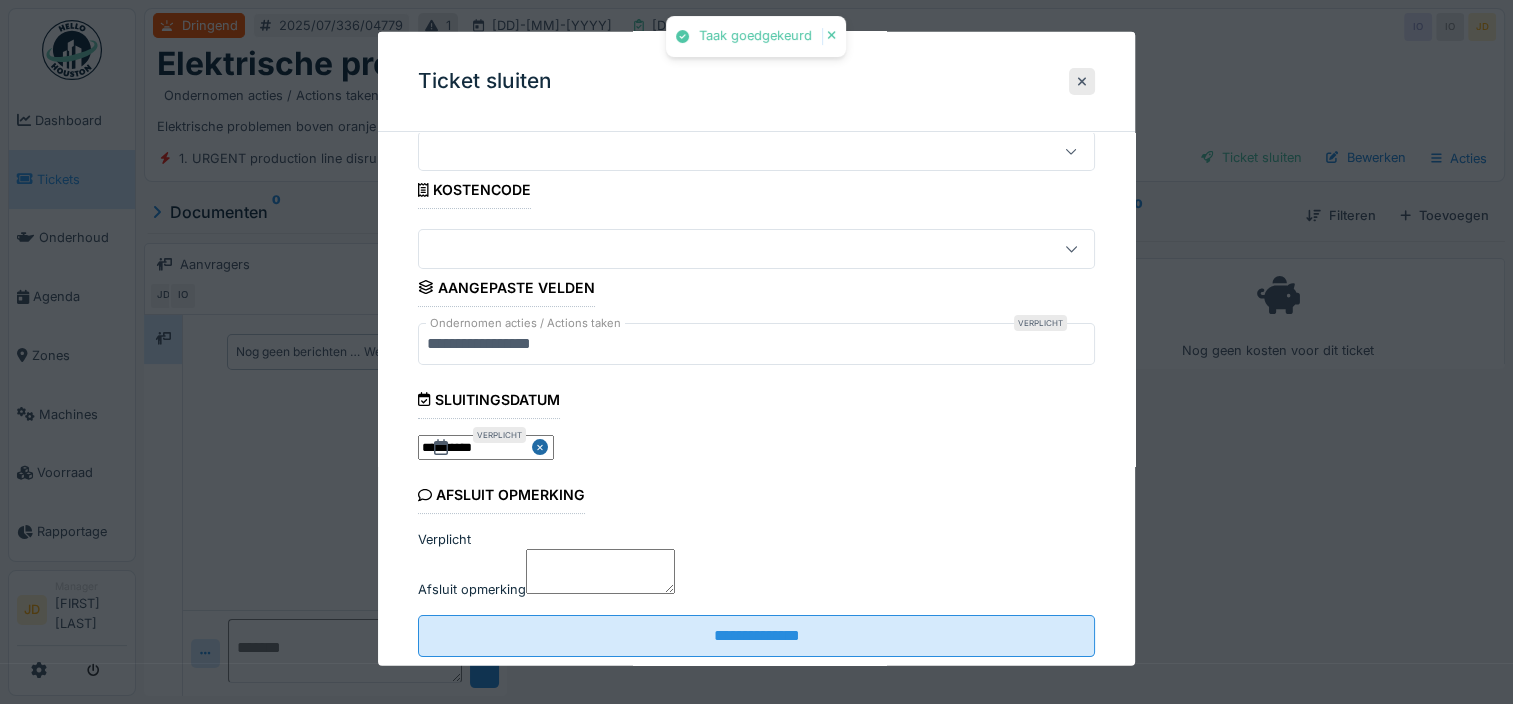 scroll, scrollTop: 179, scrollLeft: 0, axis: vertical 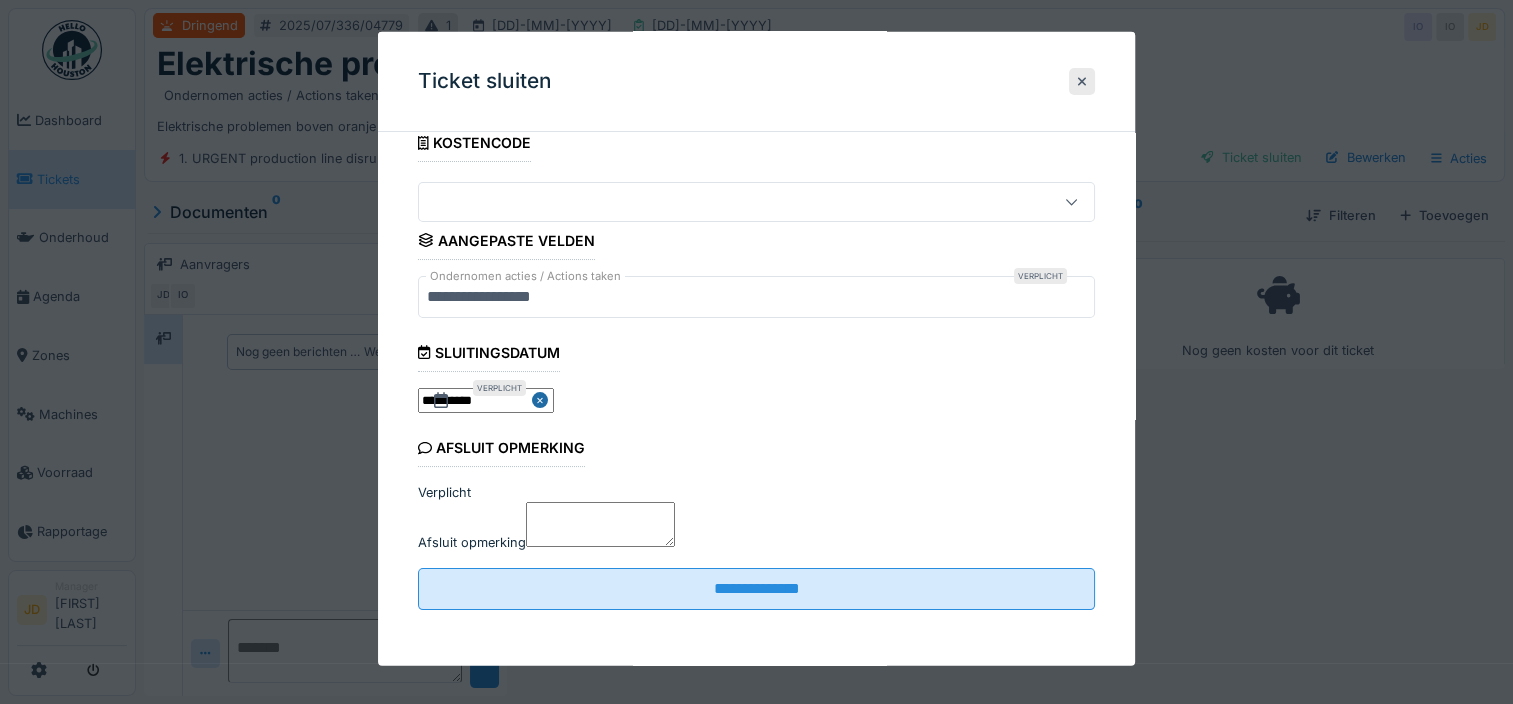 click on "Afsluit opmerking" at bounding box center [600, 524] 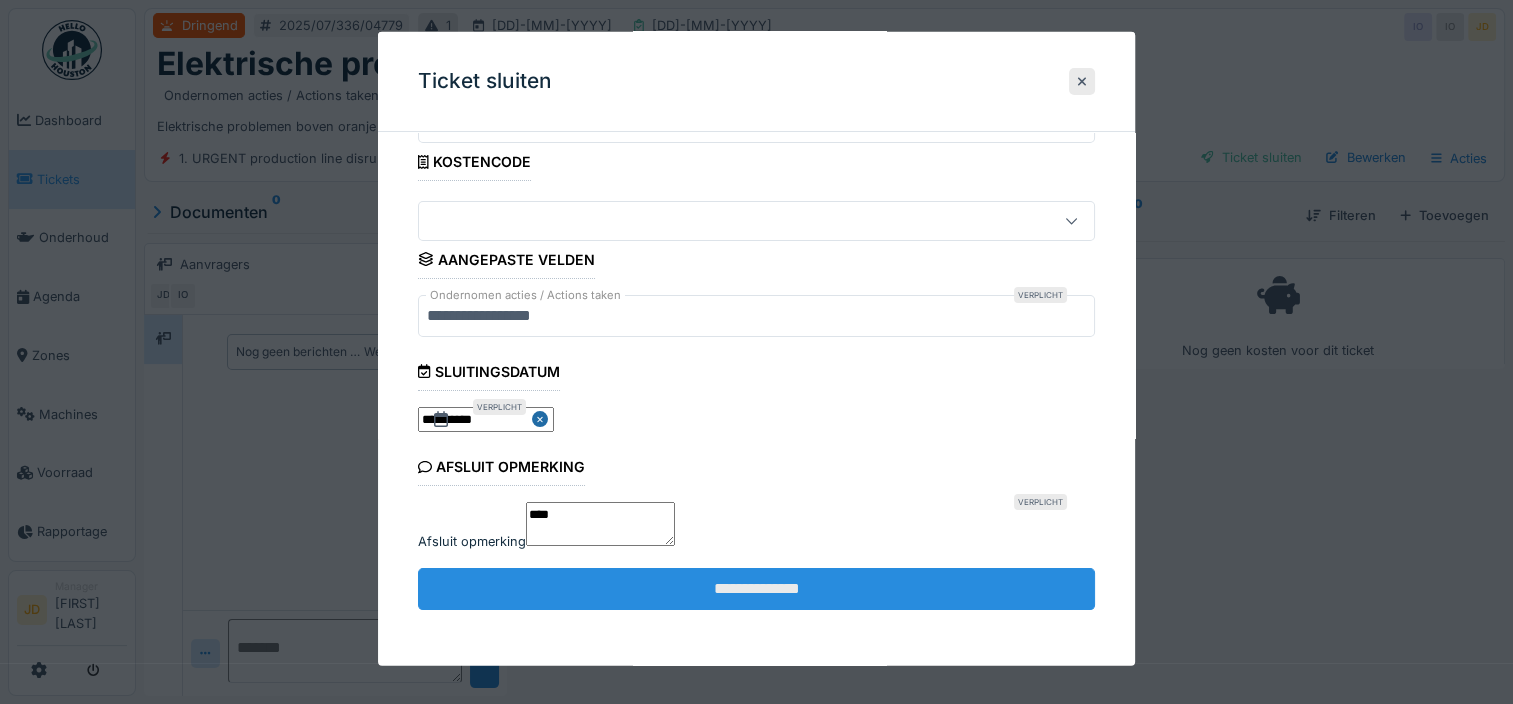 type on "****" 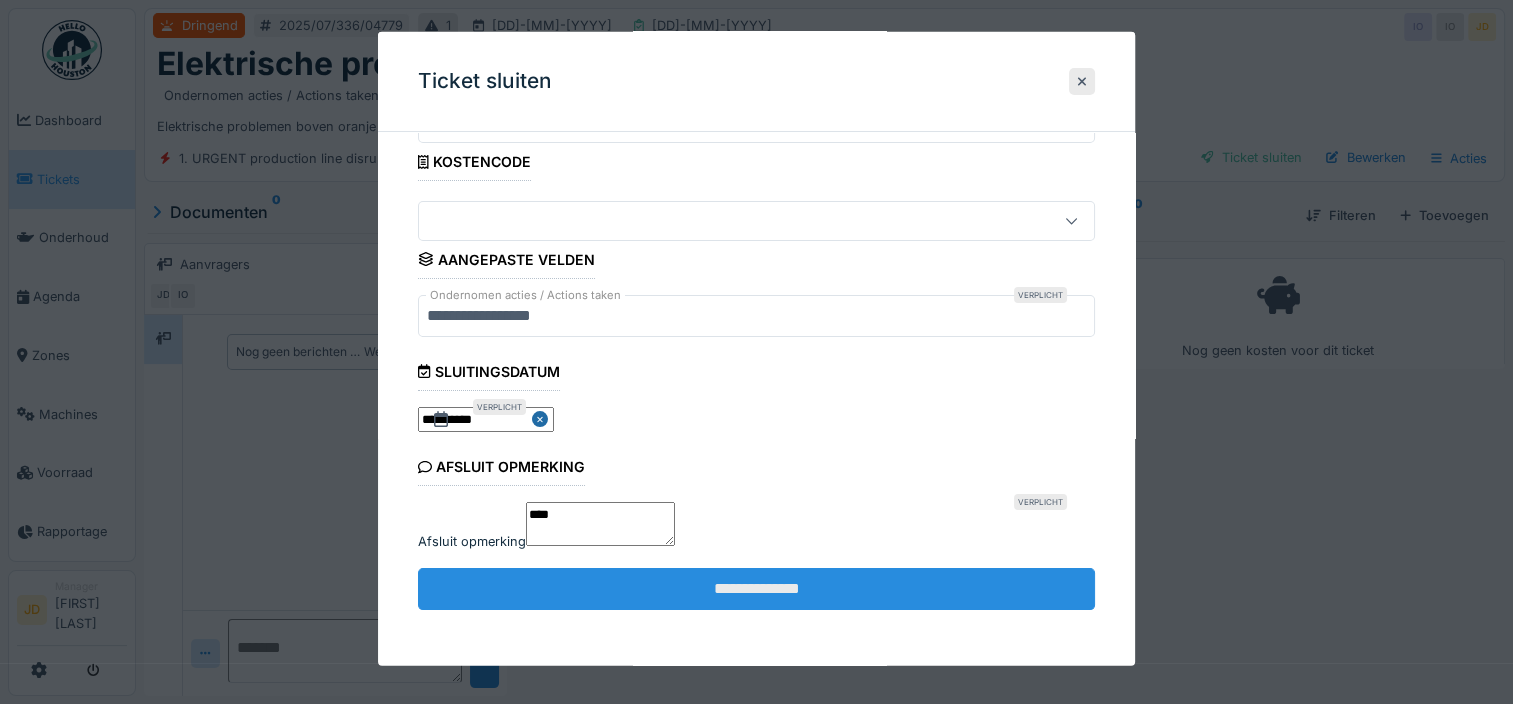 click on "**********" at bounding box center (756, 588) 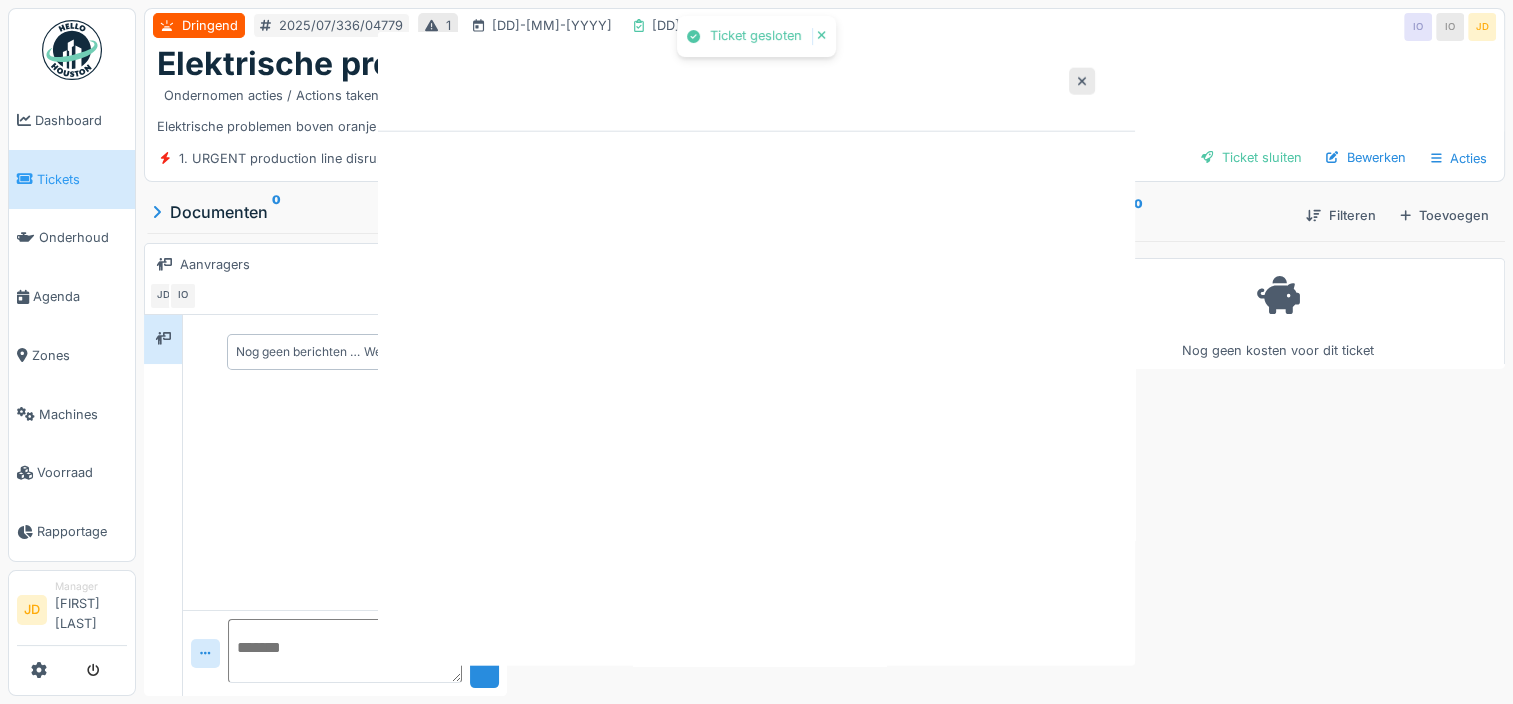 scroll, scrollTop: 0, scrollLeft: 0, axis: both 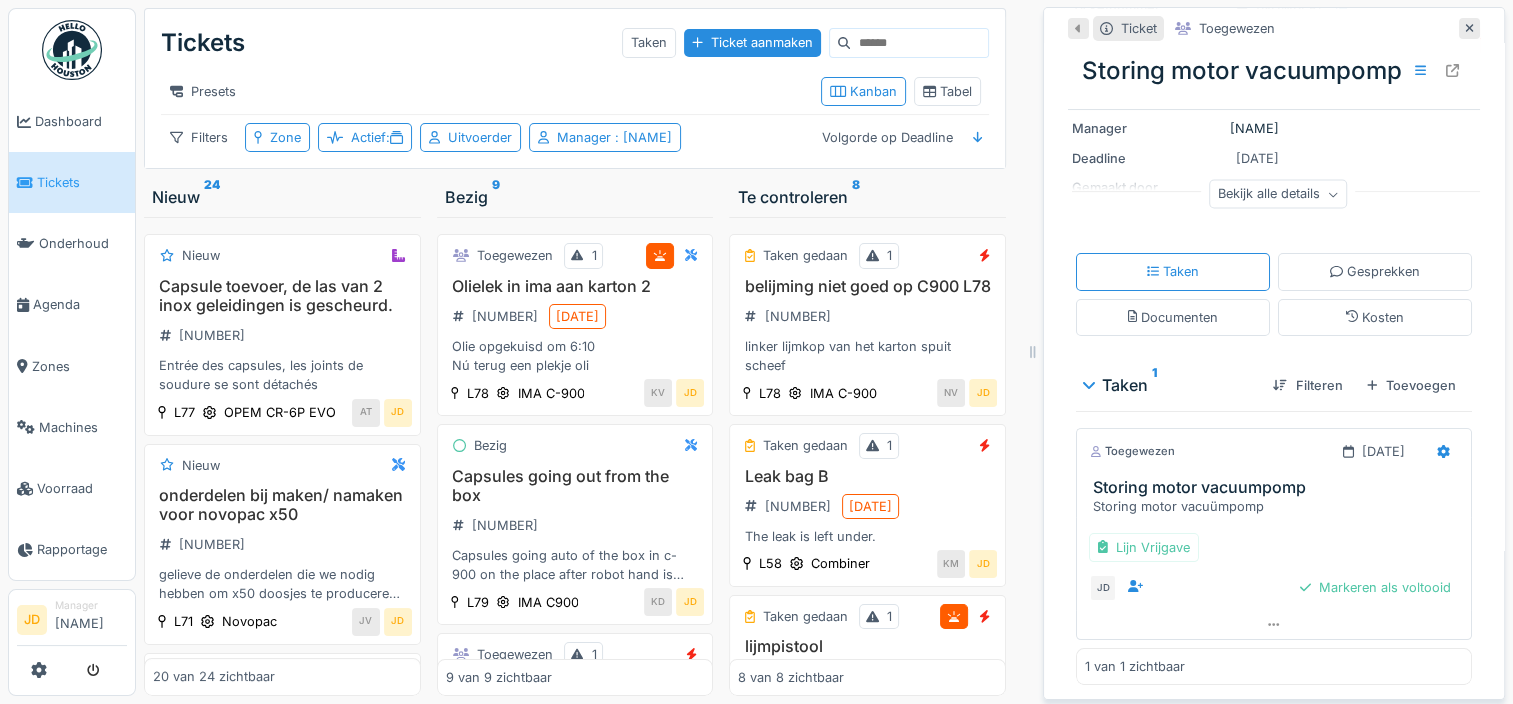 click on "Markeren als voltooid" at bounding box center (1375, 587) 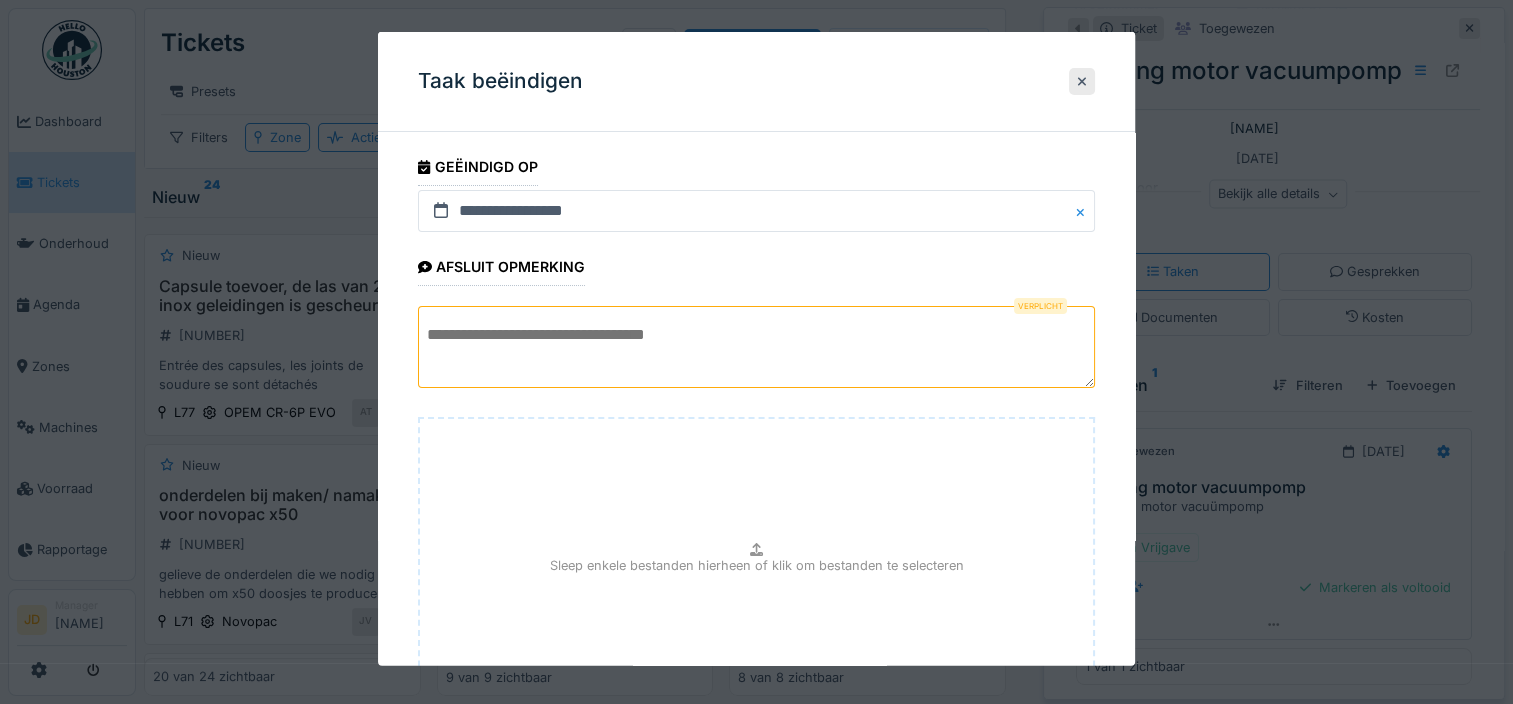 click at bounding box center (756, 347) 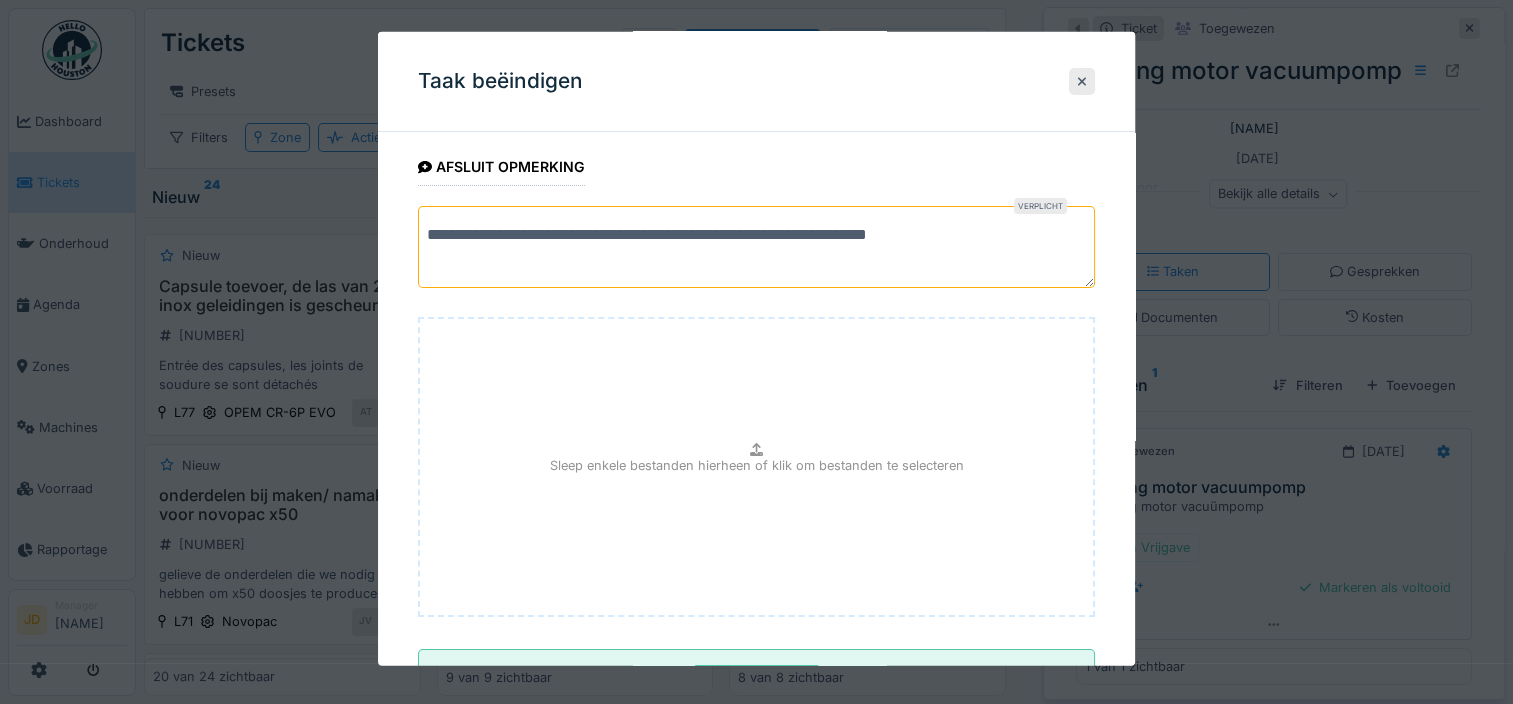 scroll, scrollTop: 180, scrollLeft: 0, axis: vertical 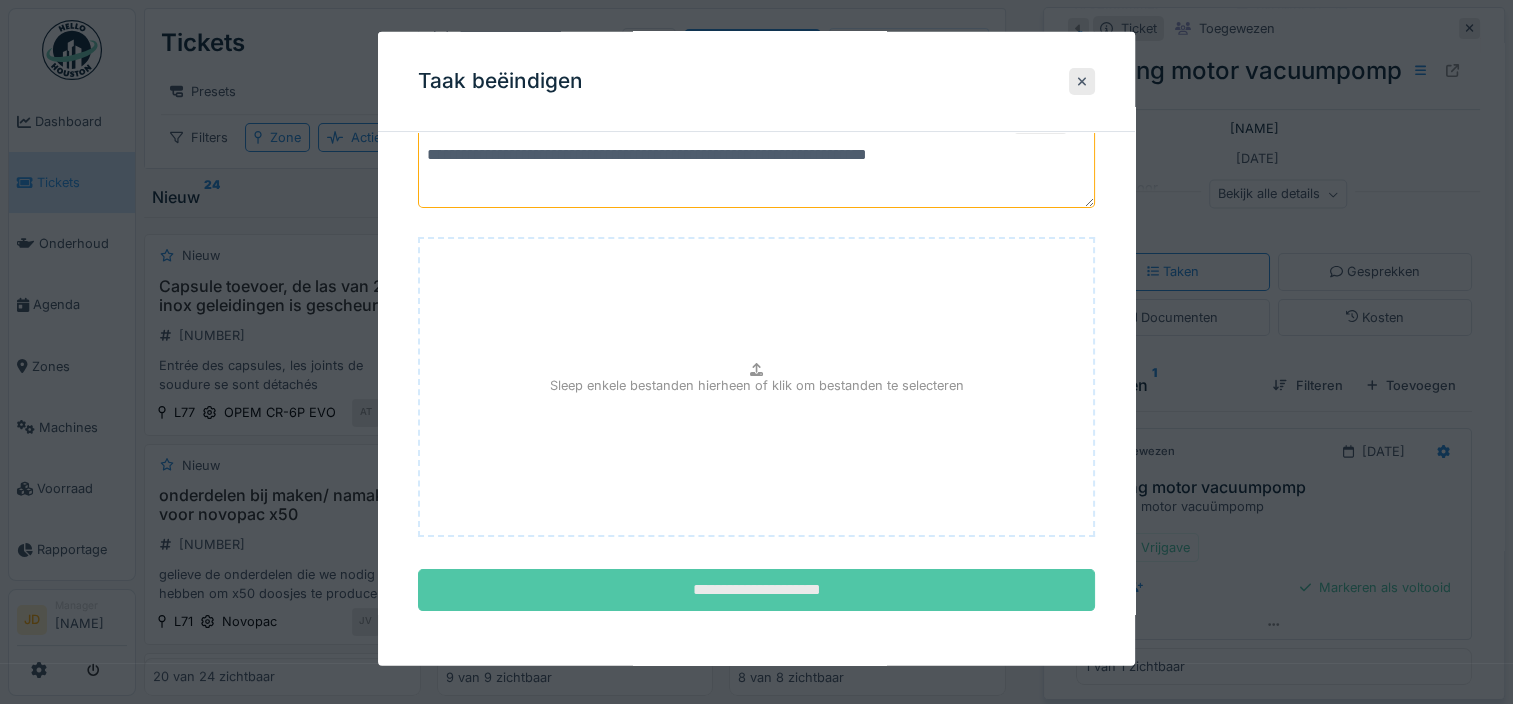 type on "**********" 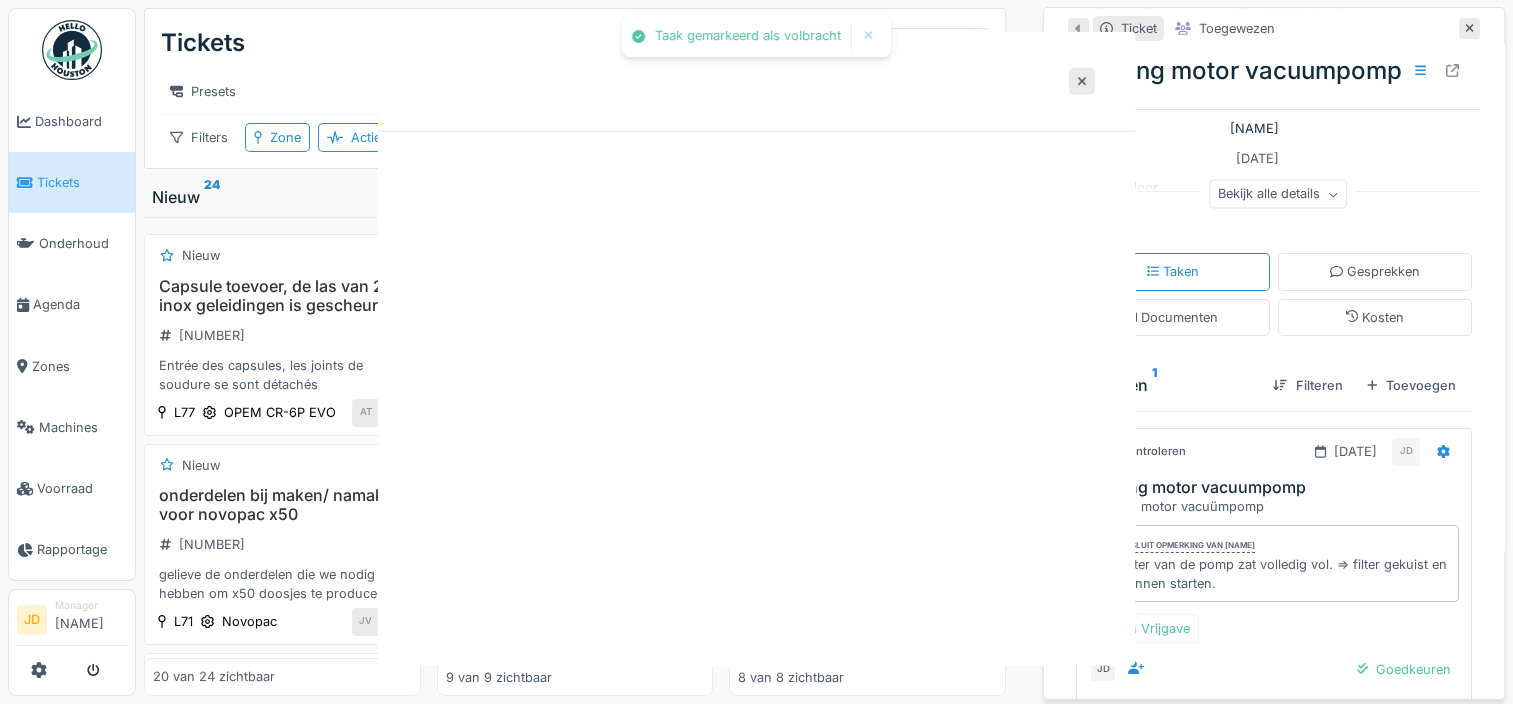 scroll, scrollTop: 0, scrollLeft: 0, axis: both 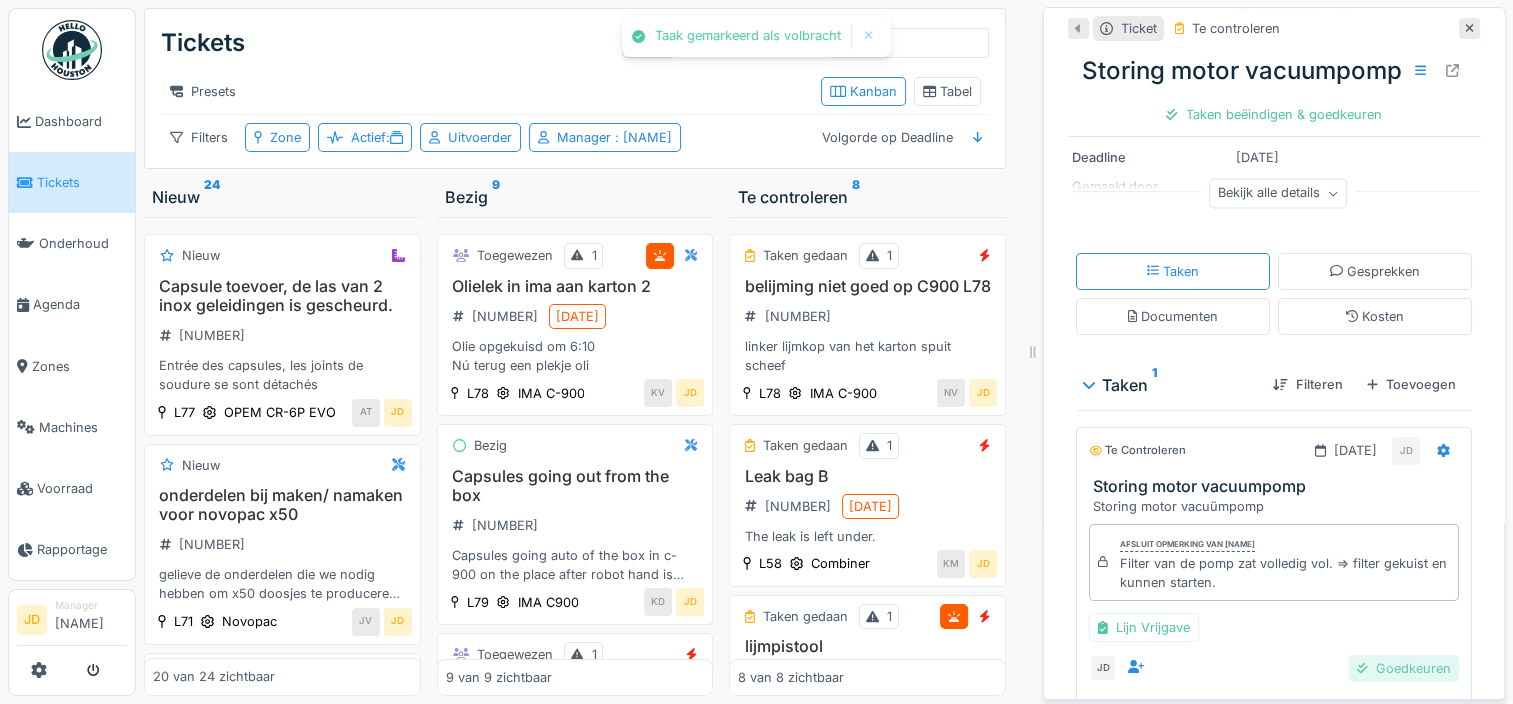 click on "Goedkeuren" at bounding box center [1404, 668] 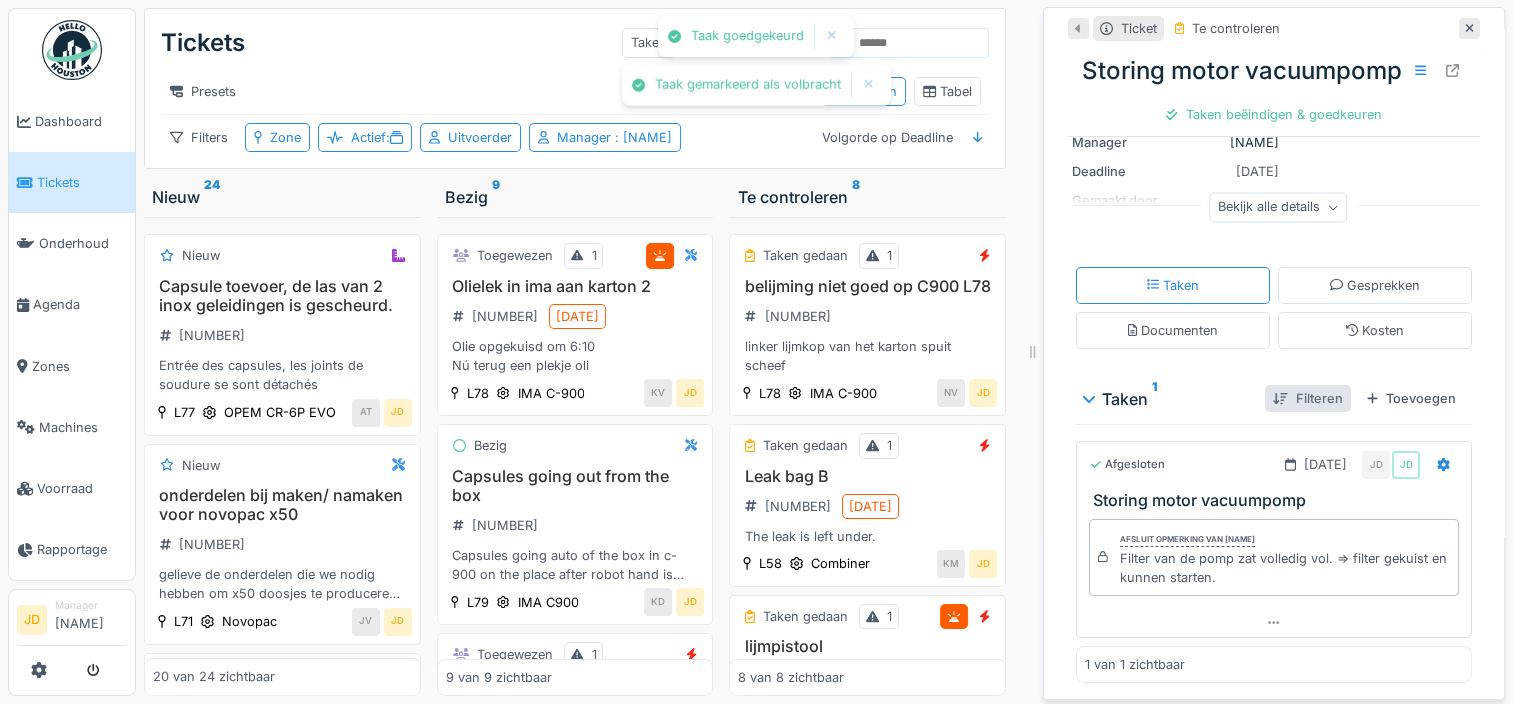 scroll, scrollTop: 233, scrollLeft: 0, axis: vertical 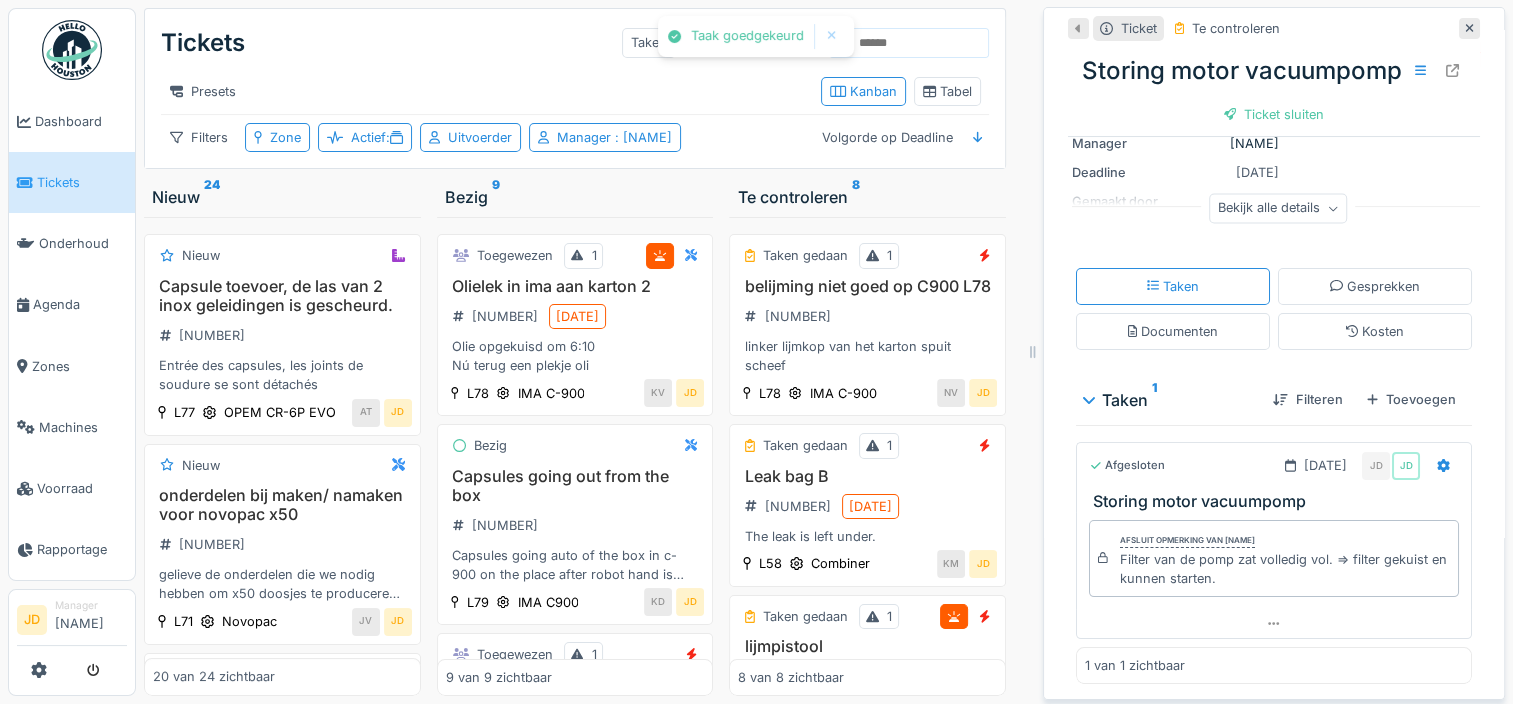 click on "Manager Jasper De wit" at bounding box center [1274, 143] 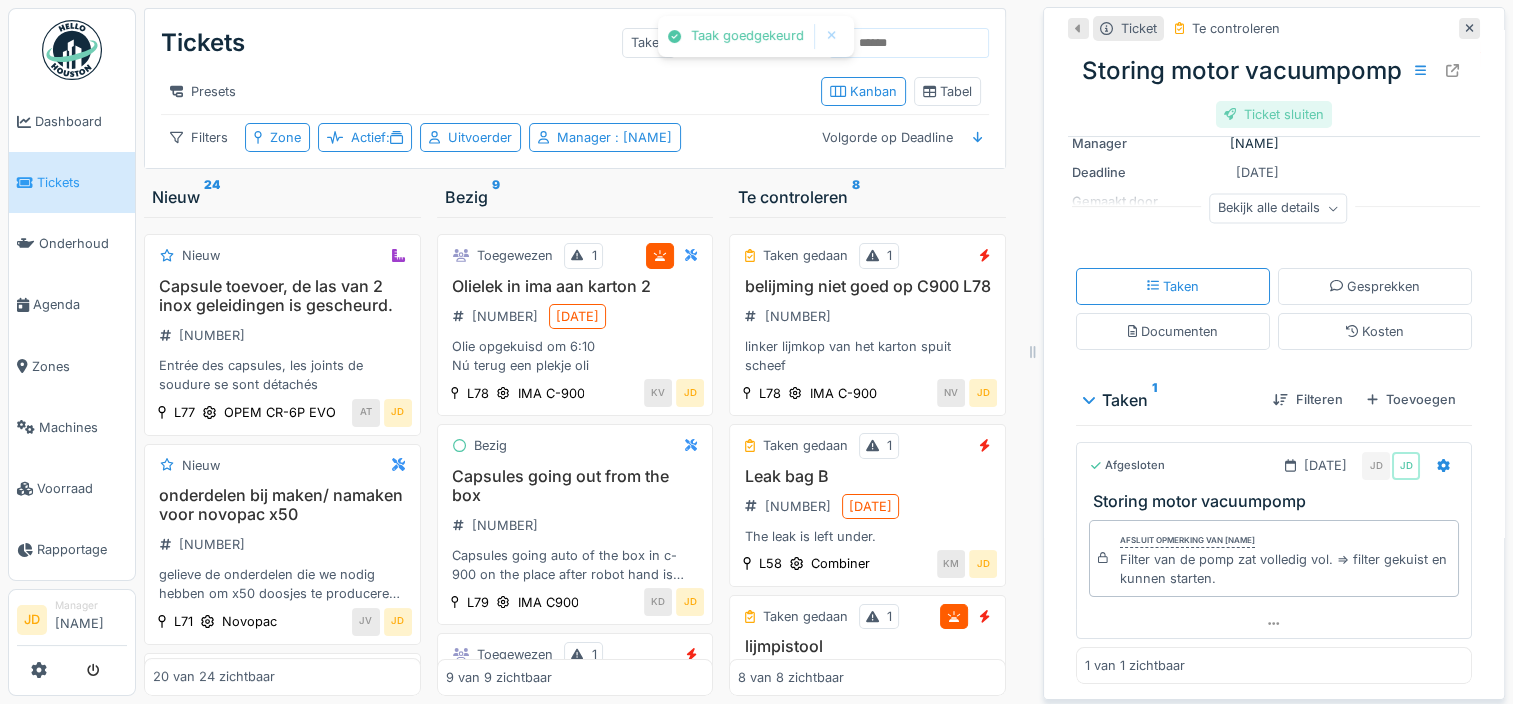 click on "Ticket sluiten" at bounding box center (1274, 114) 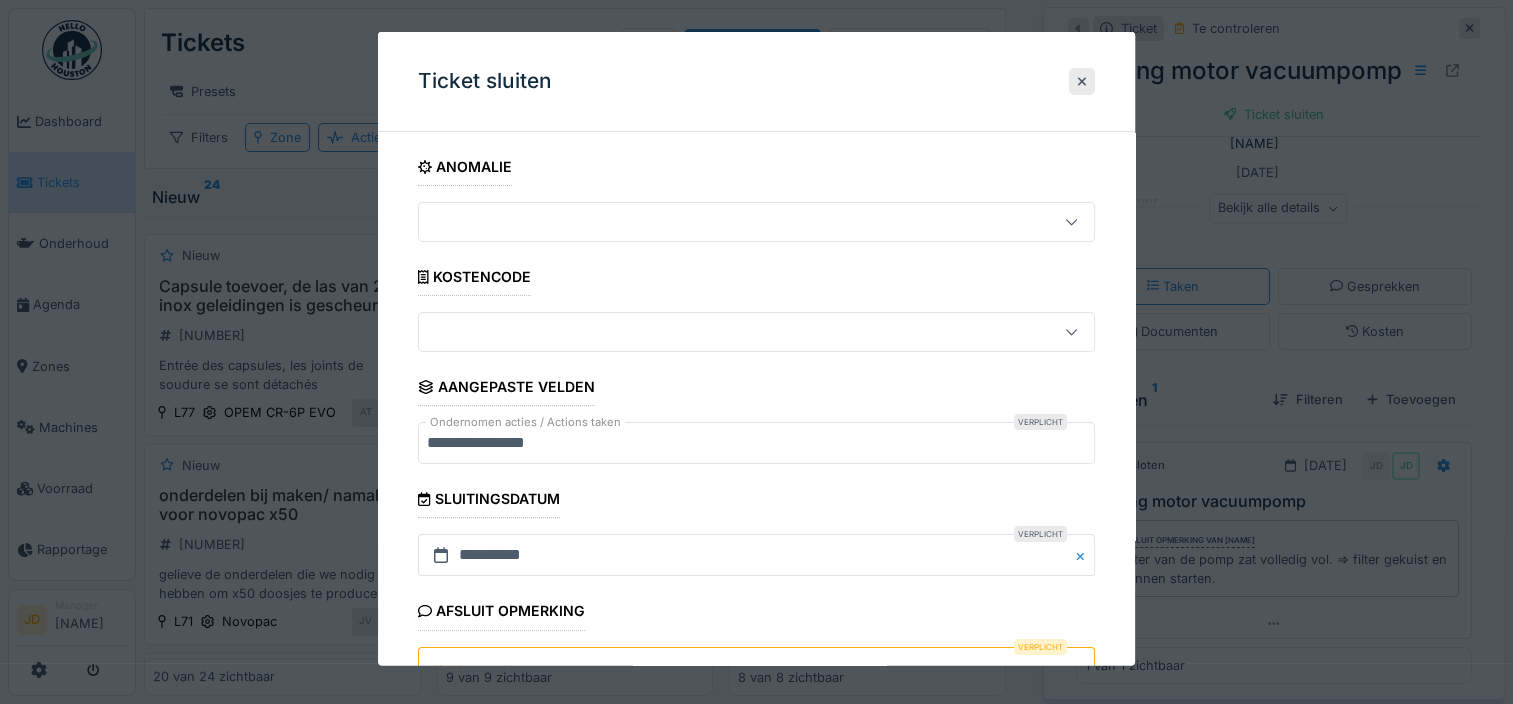 scroll, scrollTop: 179, scrollLeft: 0, axis: vertical 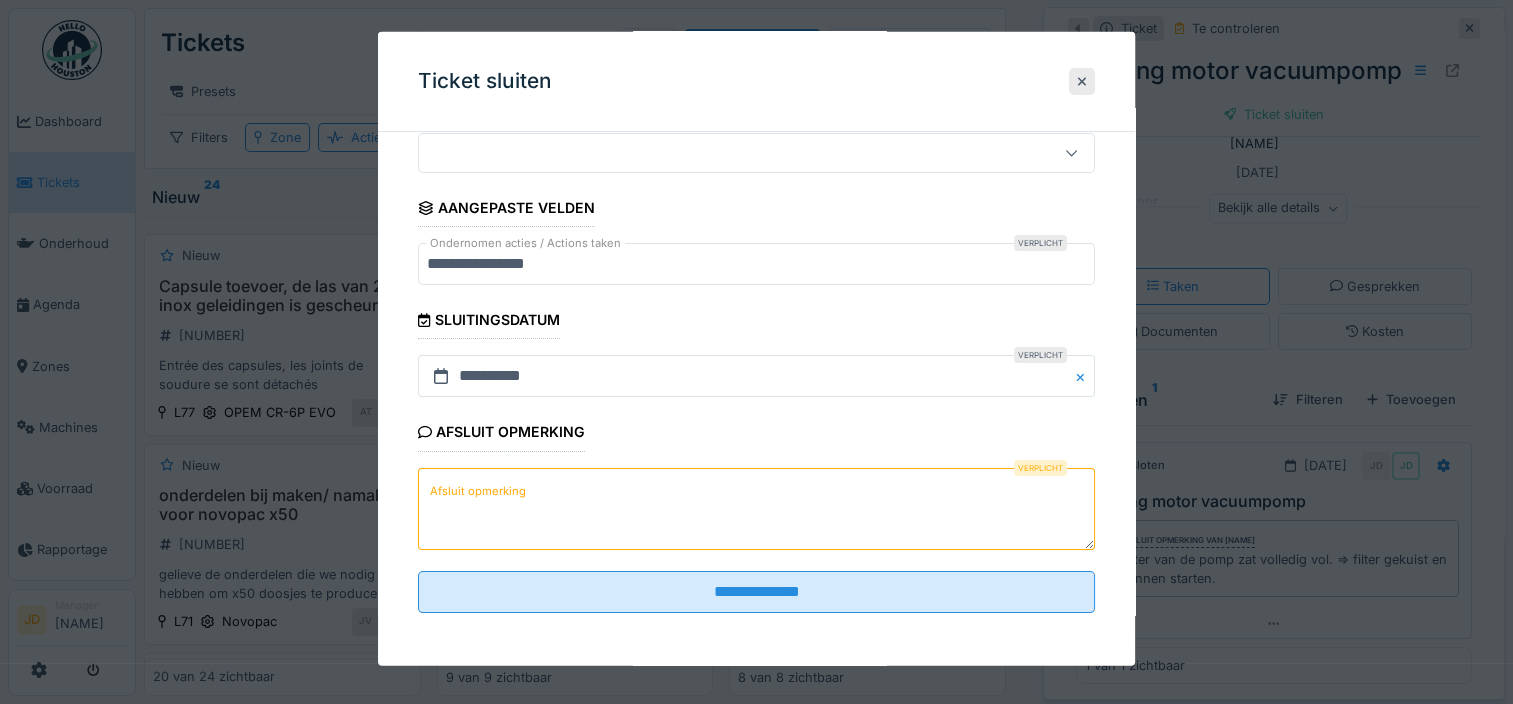click on "Afsluit opmerking" at bounding box center [756, 508] 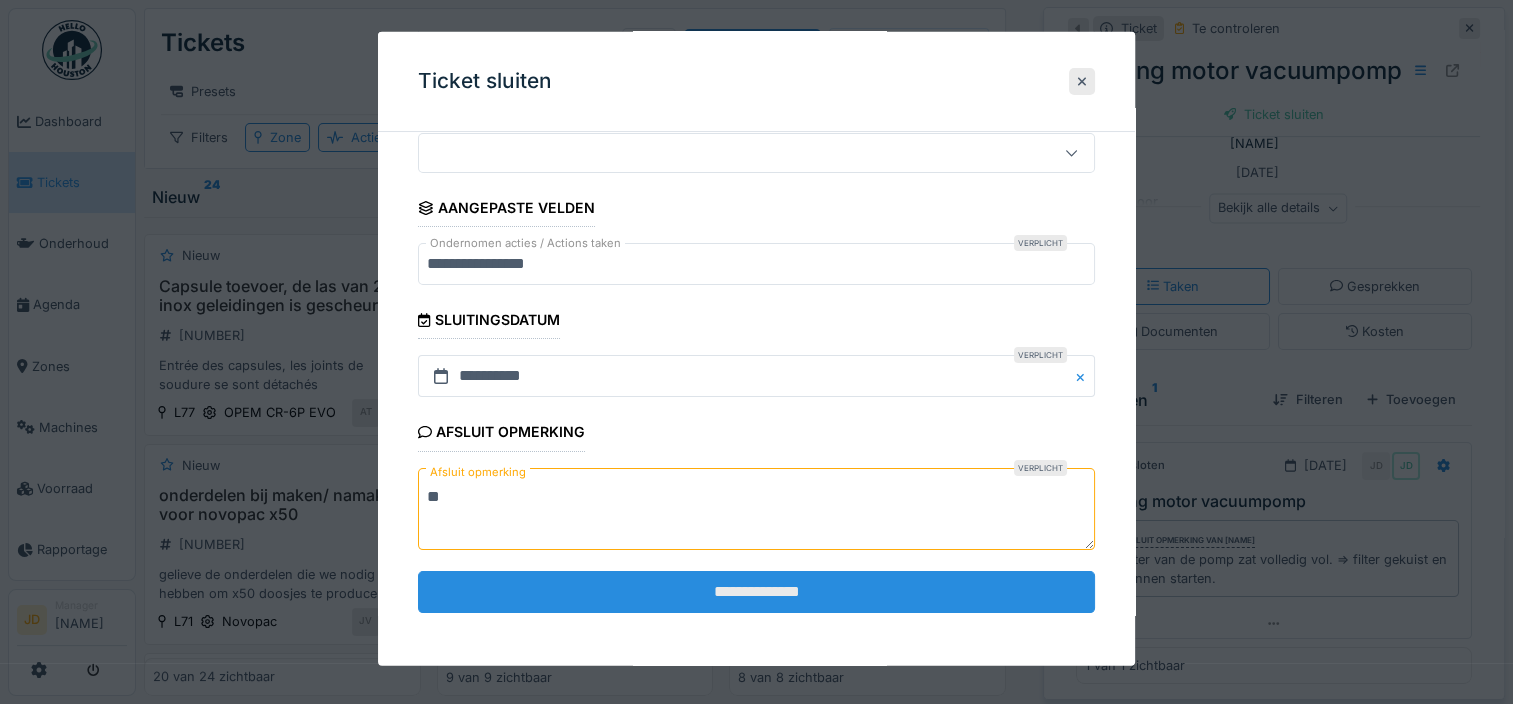 type on "**" 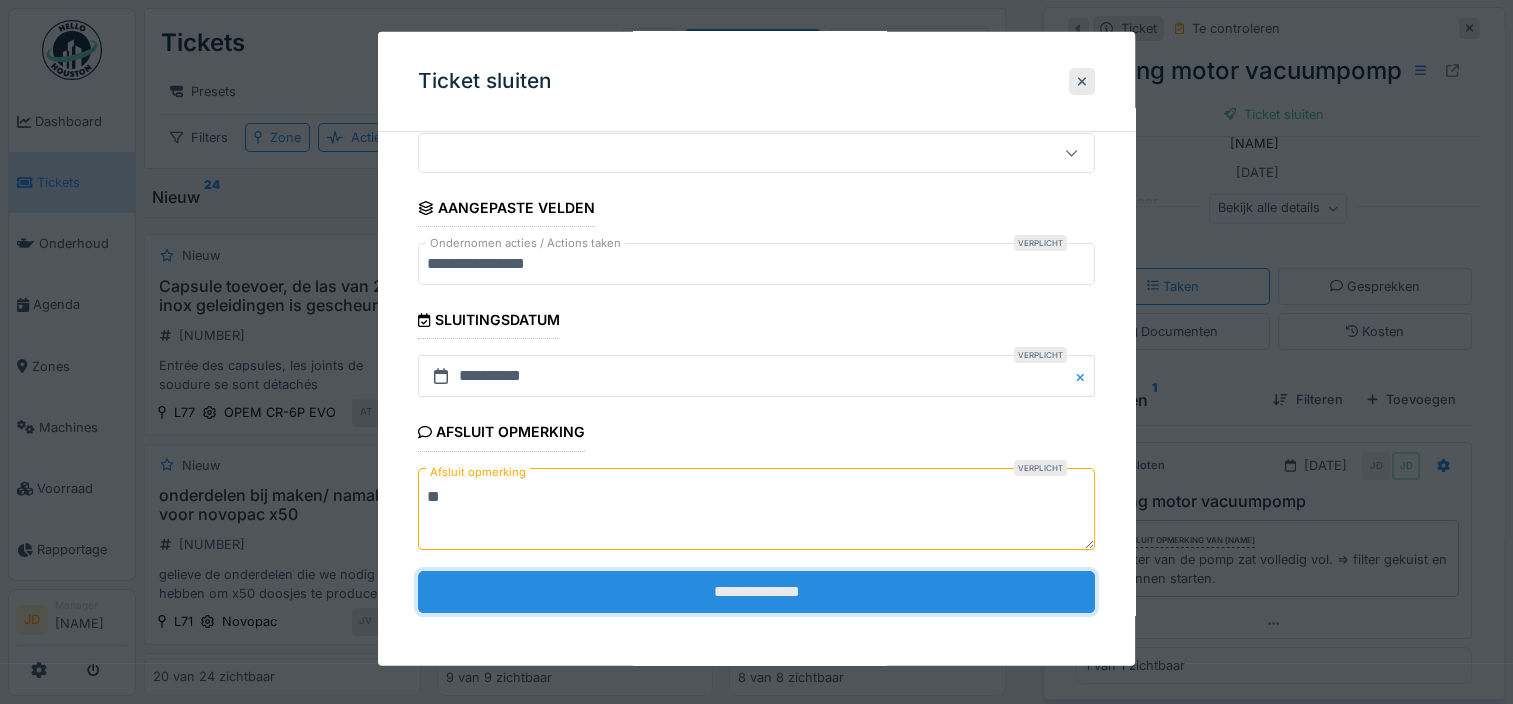 click on "**********" at bounding box center [756, 591] 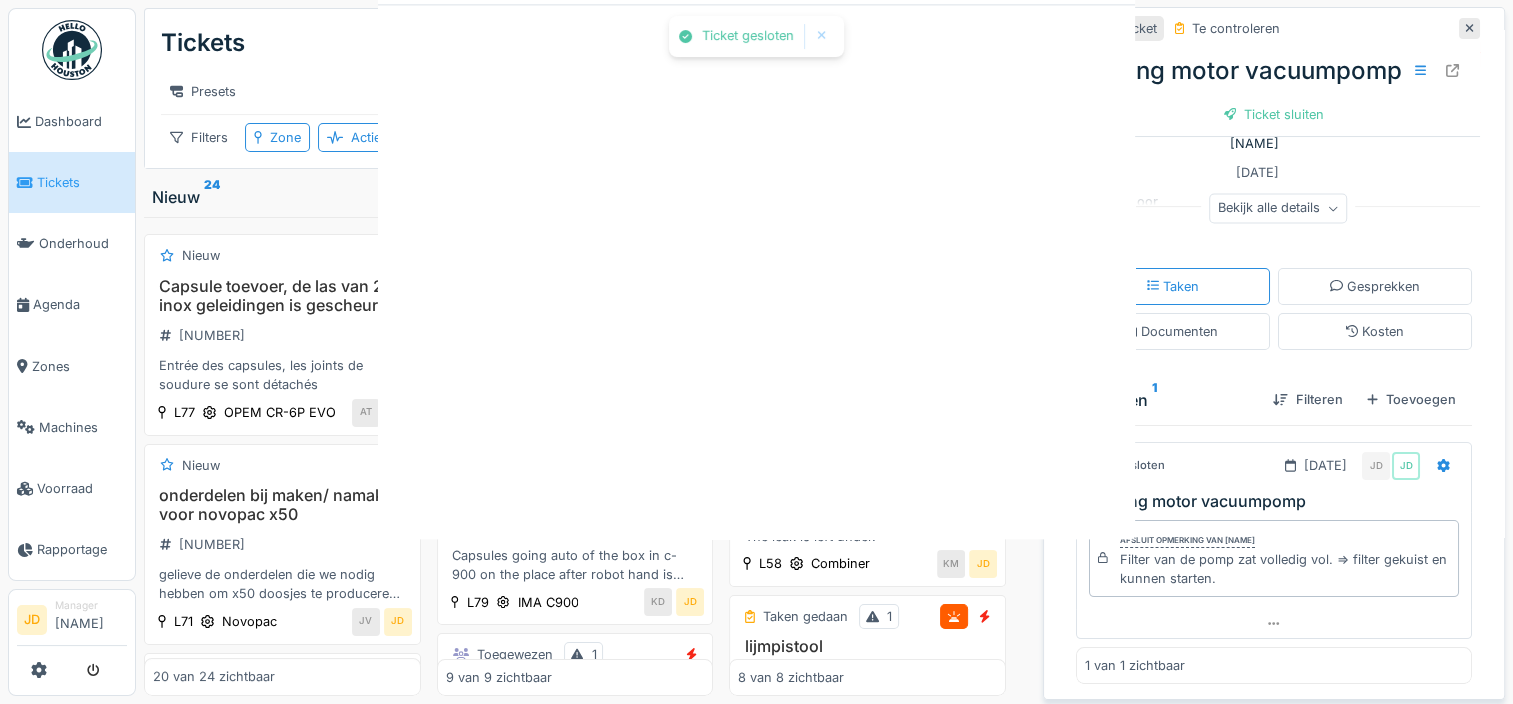 scroll, scrollTop: 0, scrollLeft: 0, axis: both 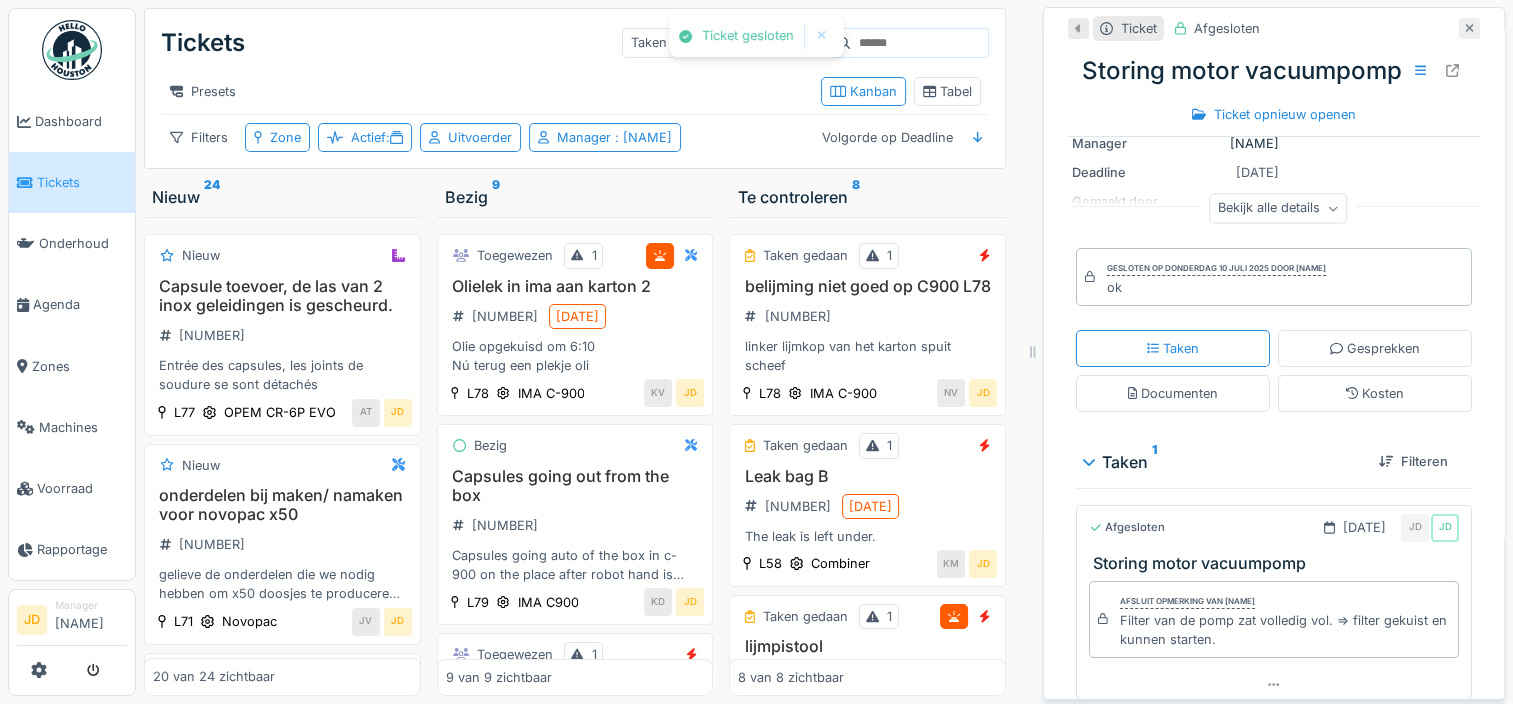 click 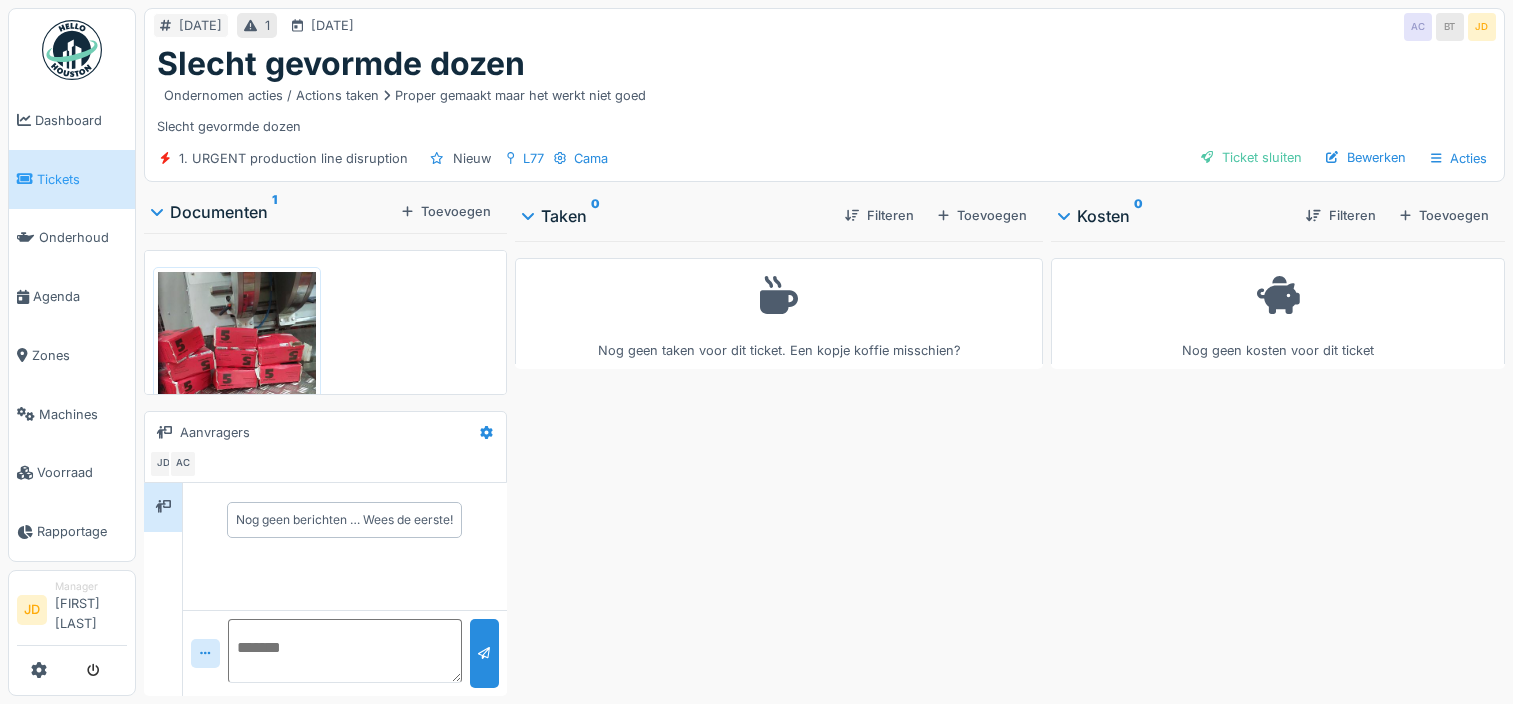 scroll, scrollTop: 0, scrollLeft: 0, axis: both 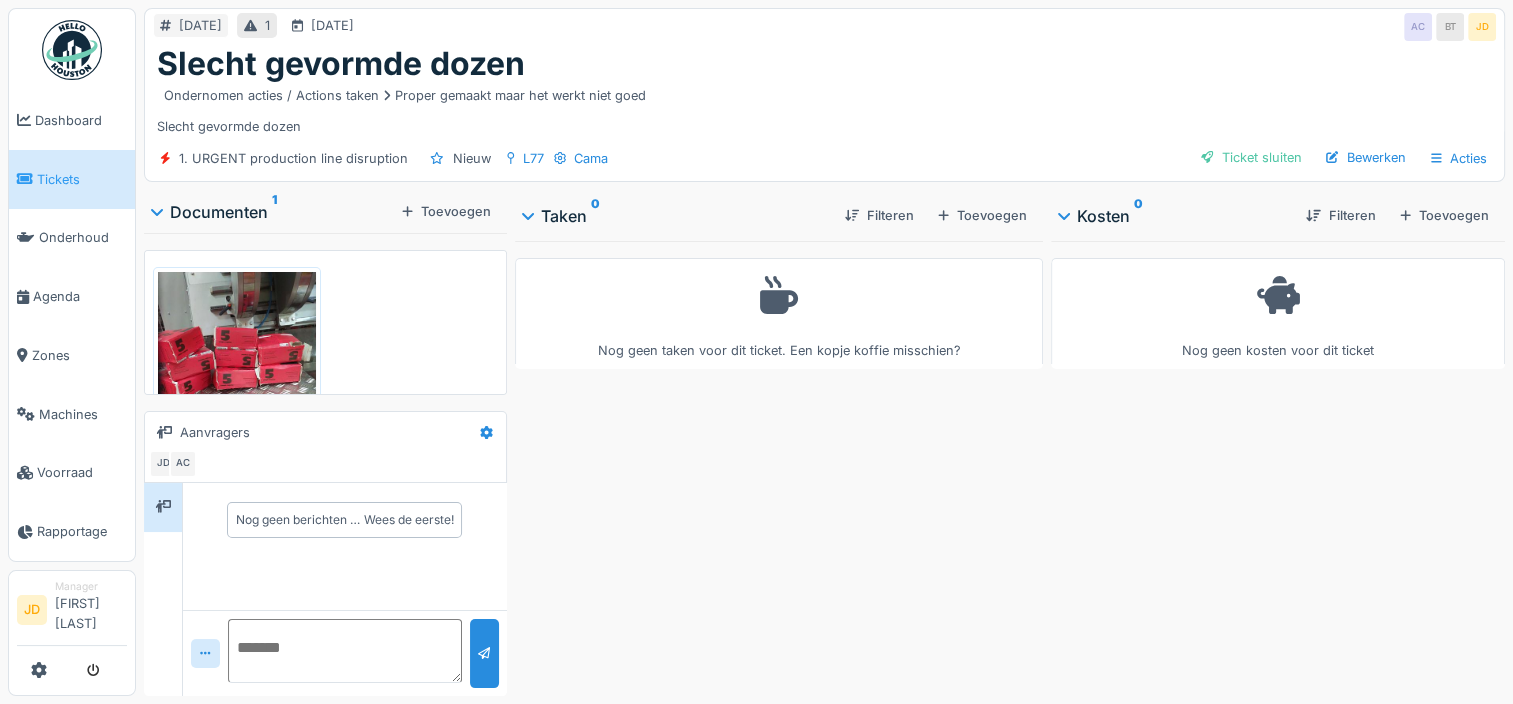 click at bounding box center [237, 377] 